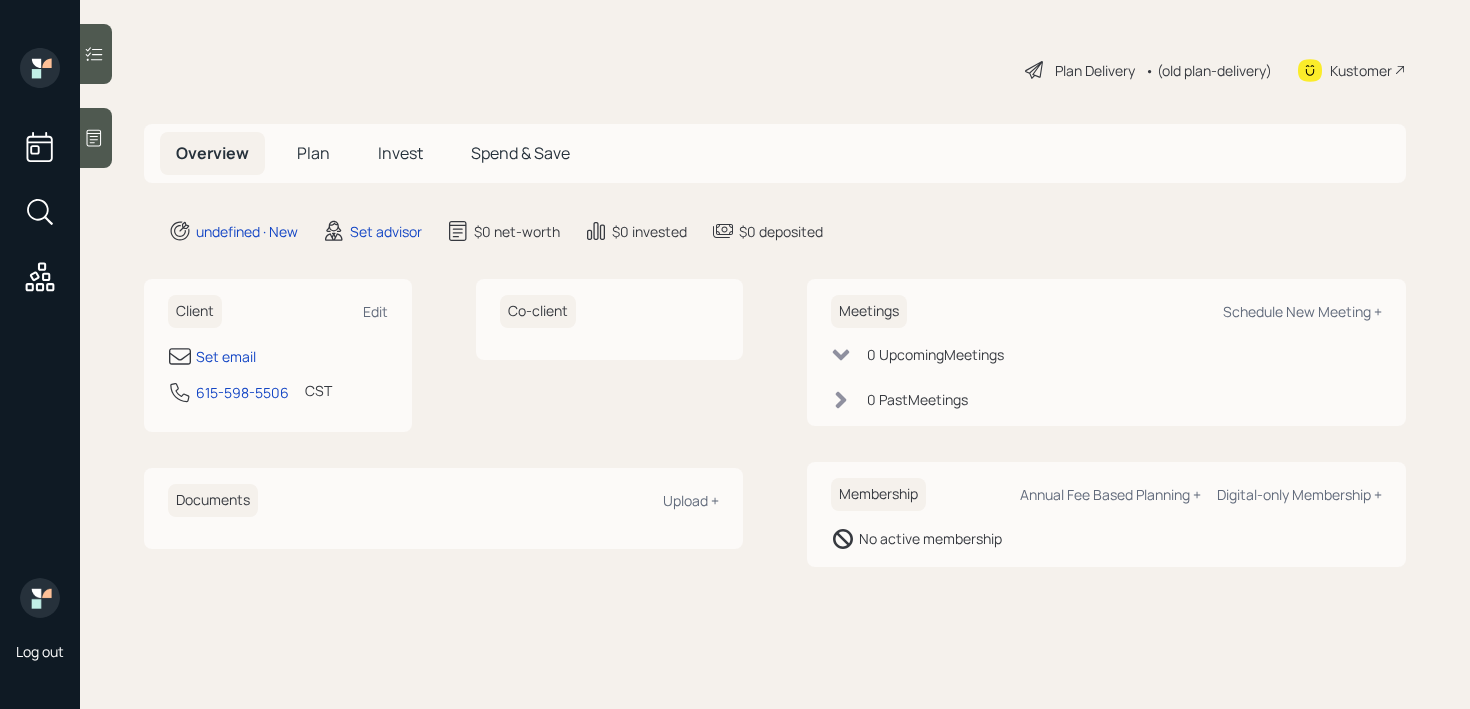 scroll, scrollTop: 0, scrollLeft: 0, axis: both 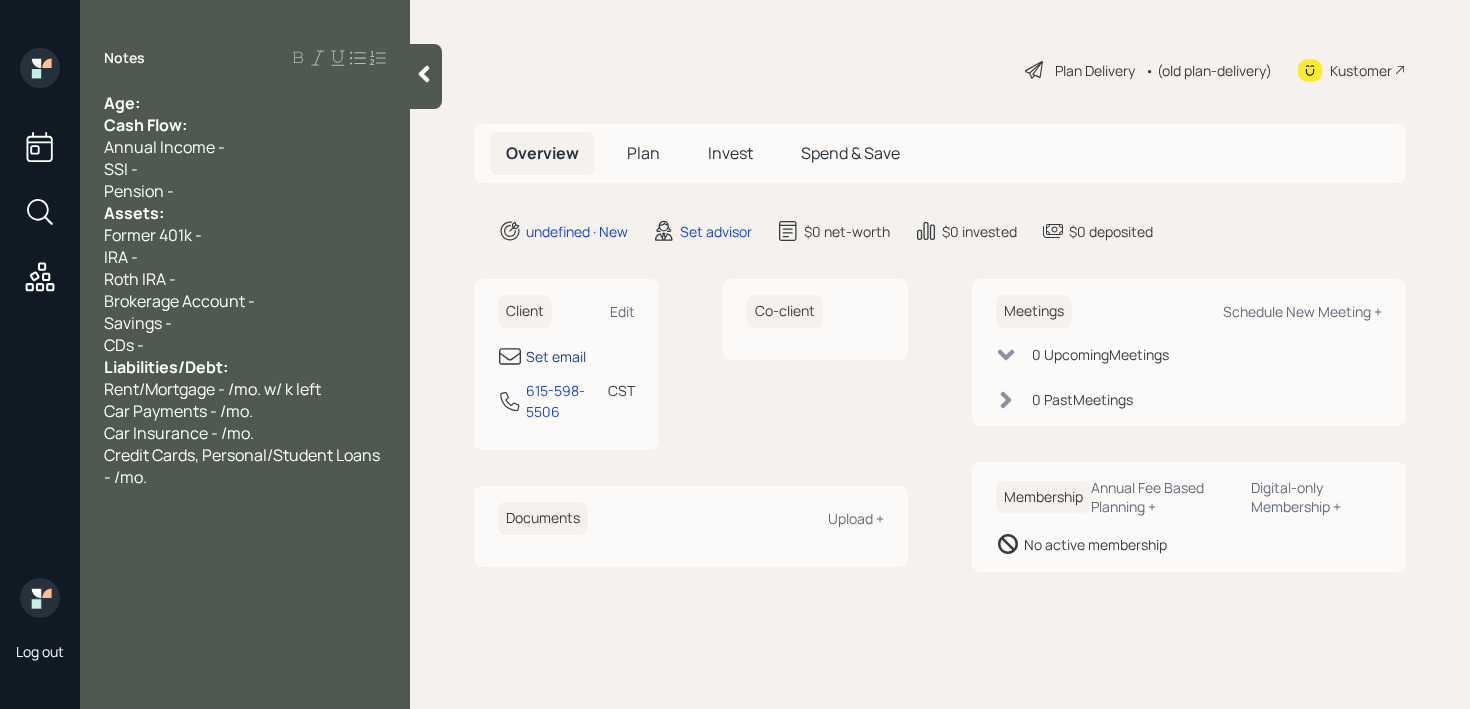 click on "Set email" at bounding box center [556, 356] 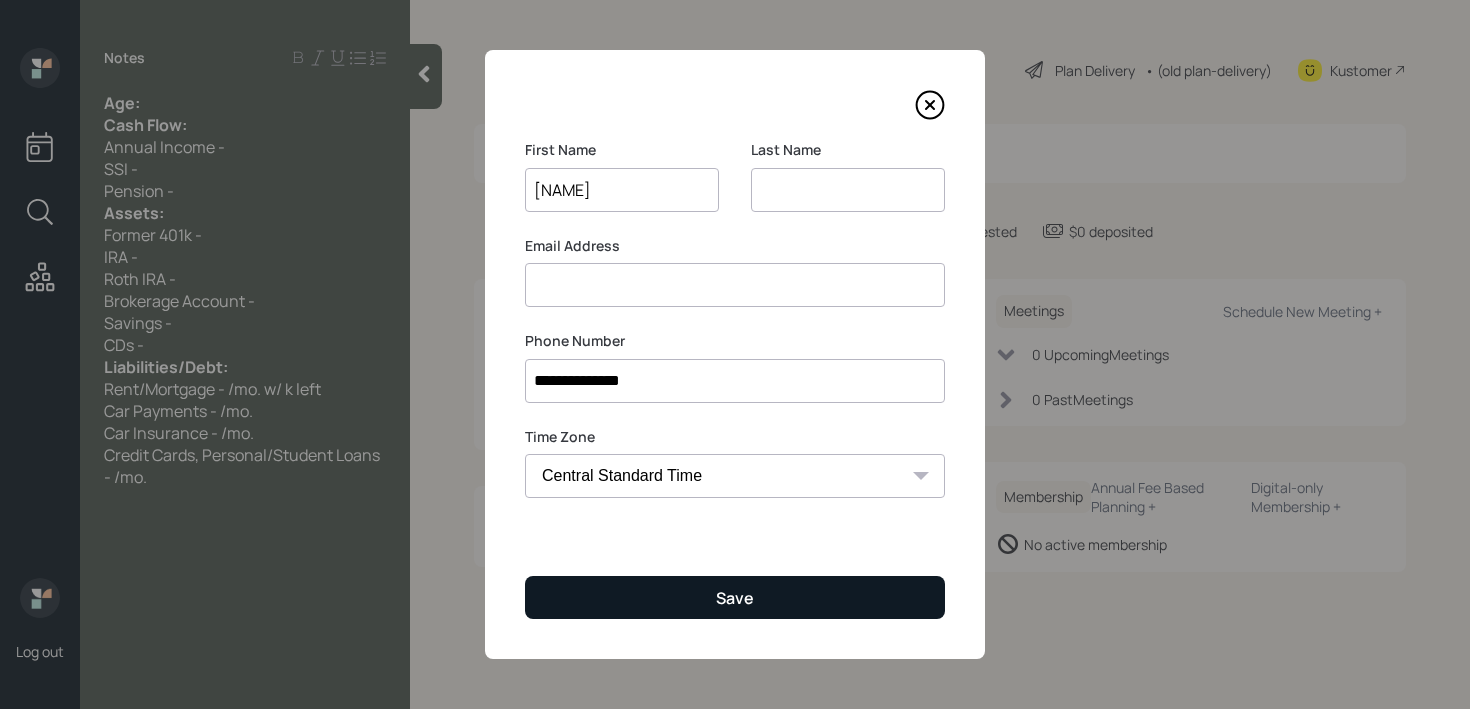 type on "[NAME]" 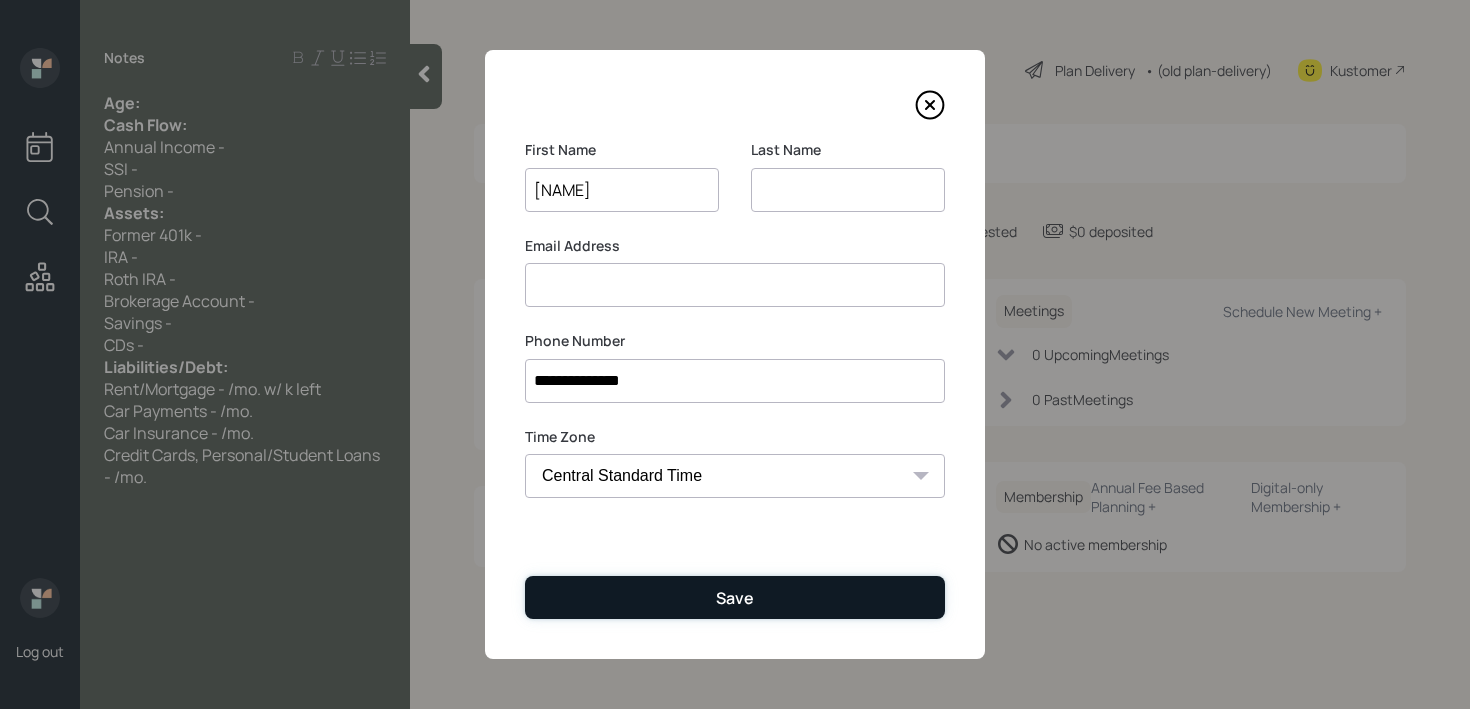 click on "Save" at bounding box center (735, 597) 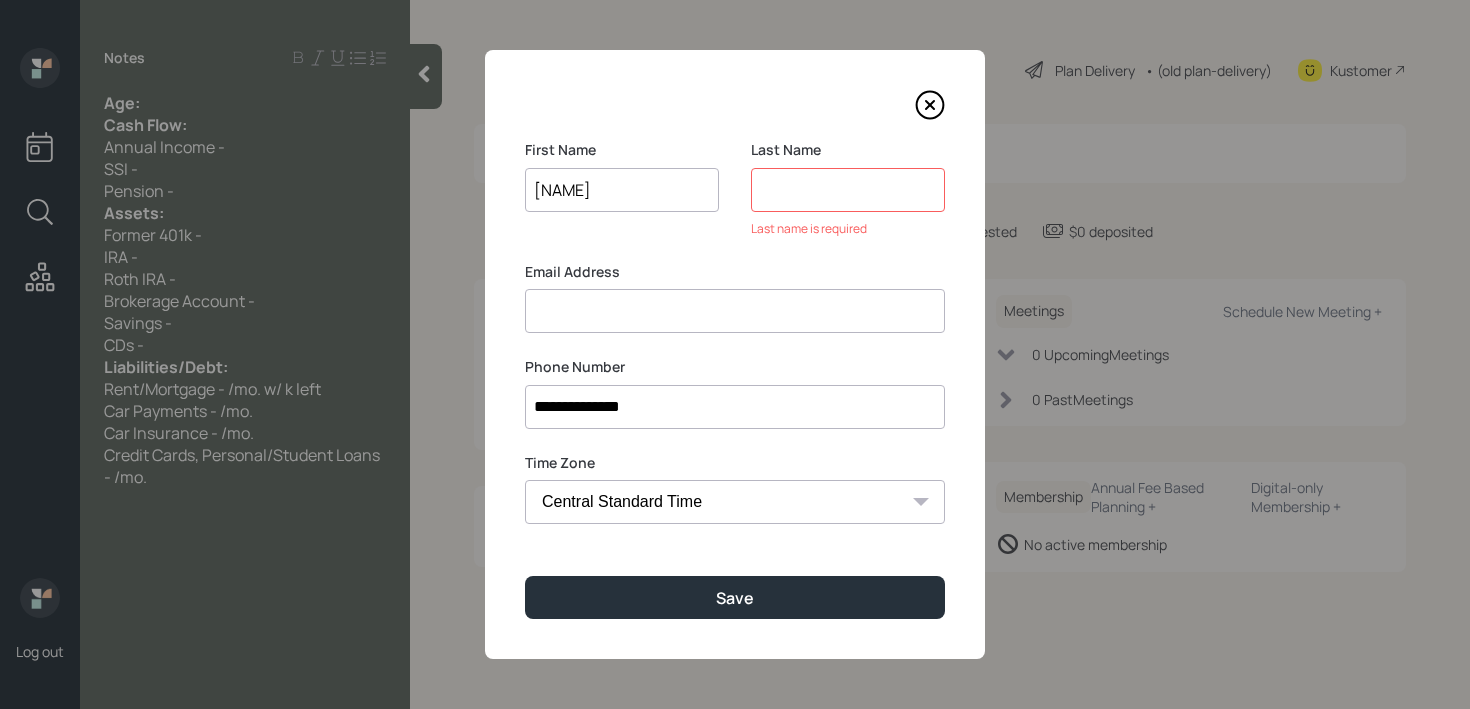 click on "Last Name Last name is required" at bounding box center (848, 189) 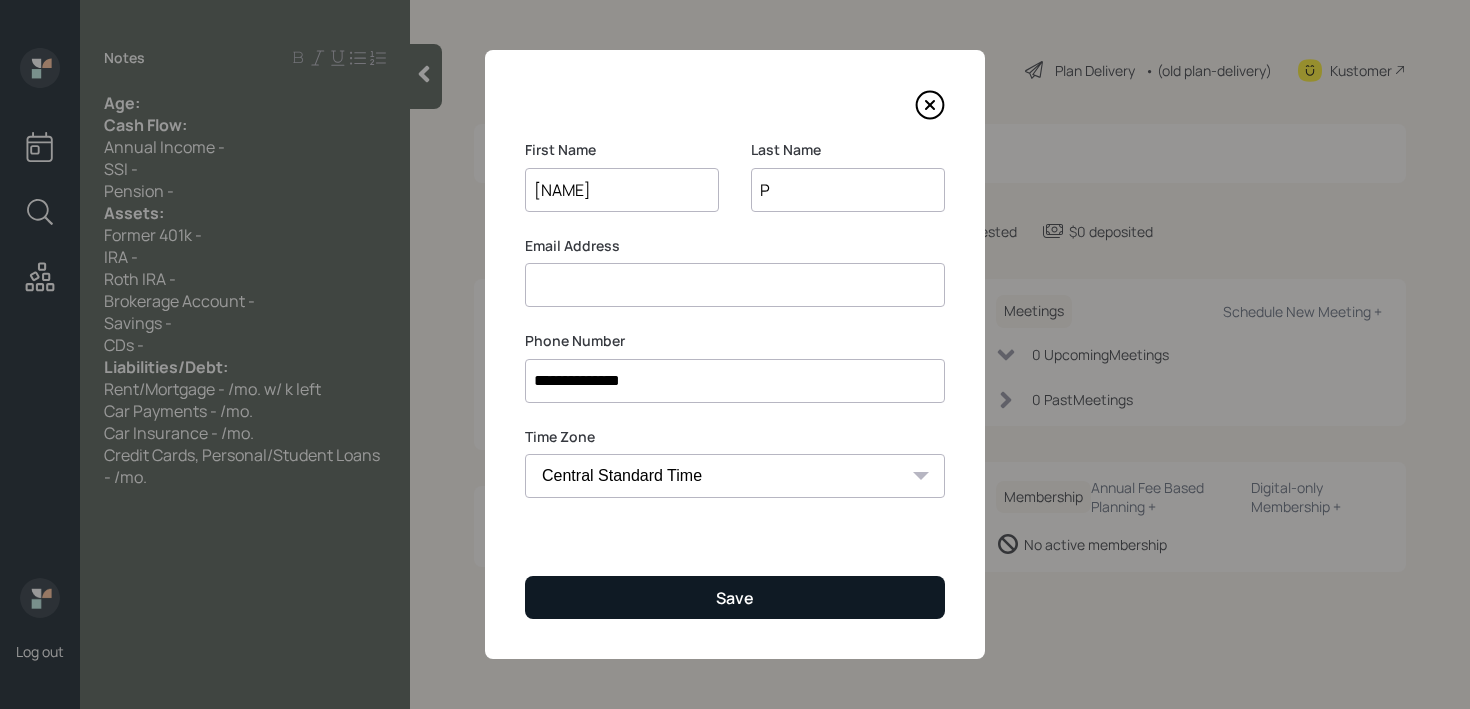 type on "P" 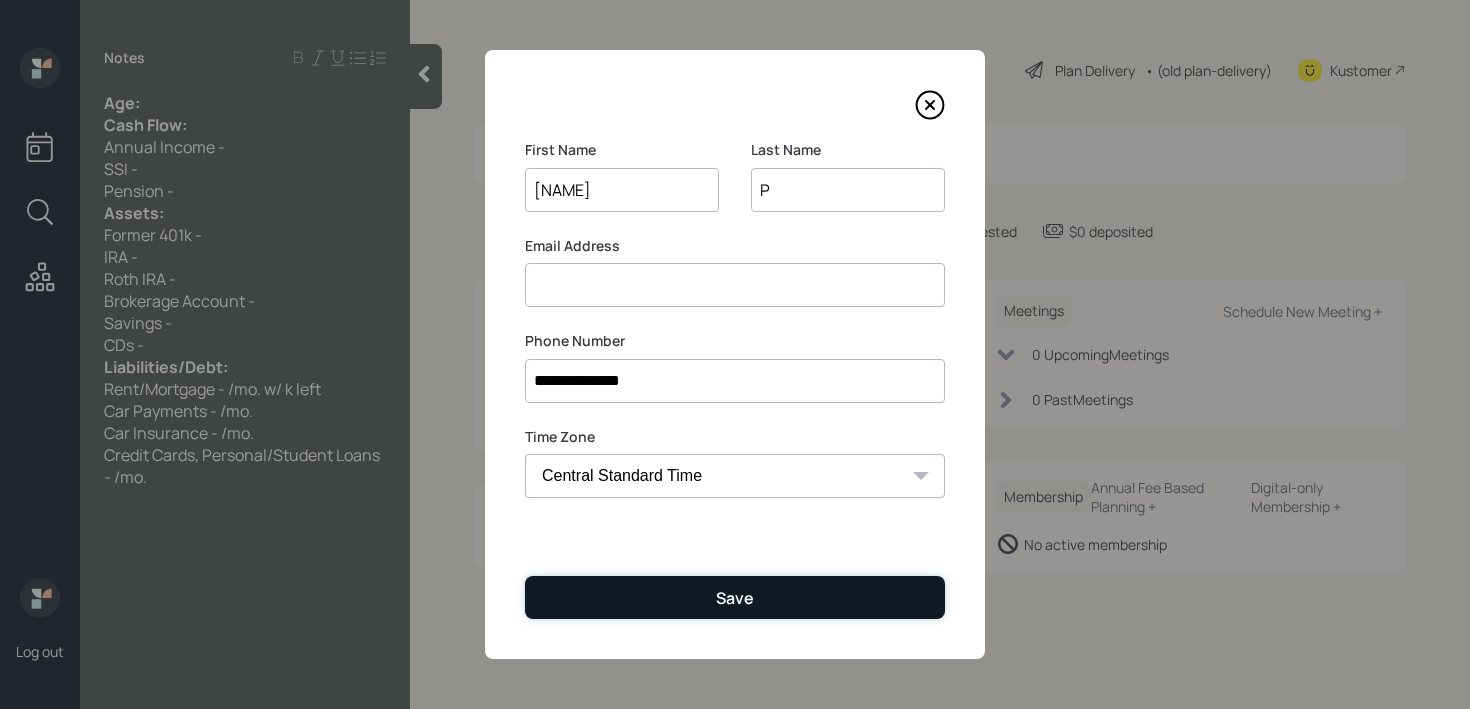 click on "Save" at bounding box center [735, 598] 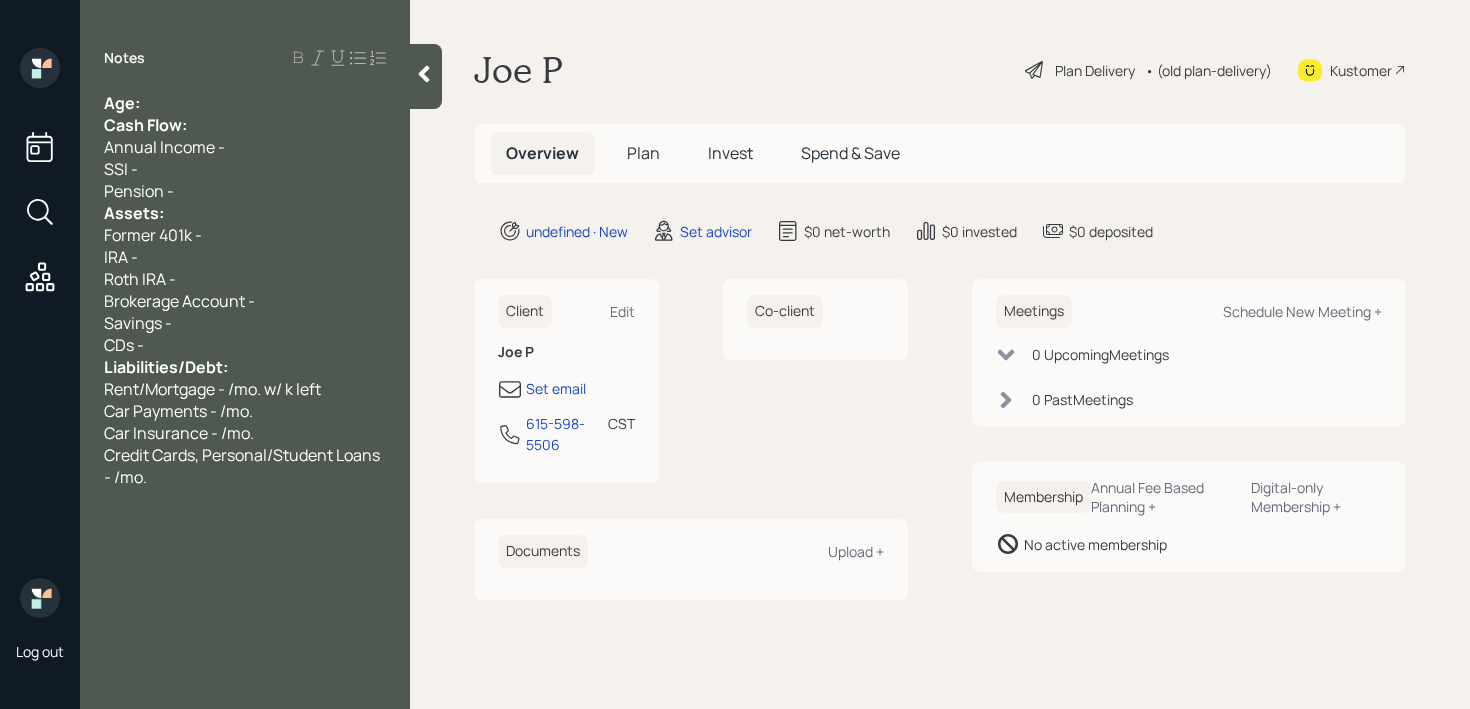 click on "Age:" at bounding box center (245, 103) 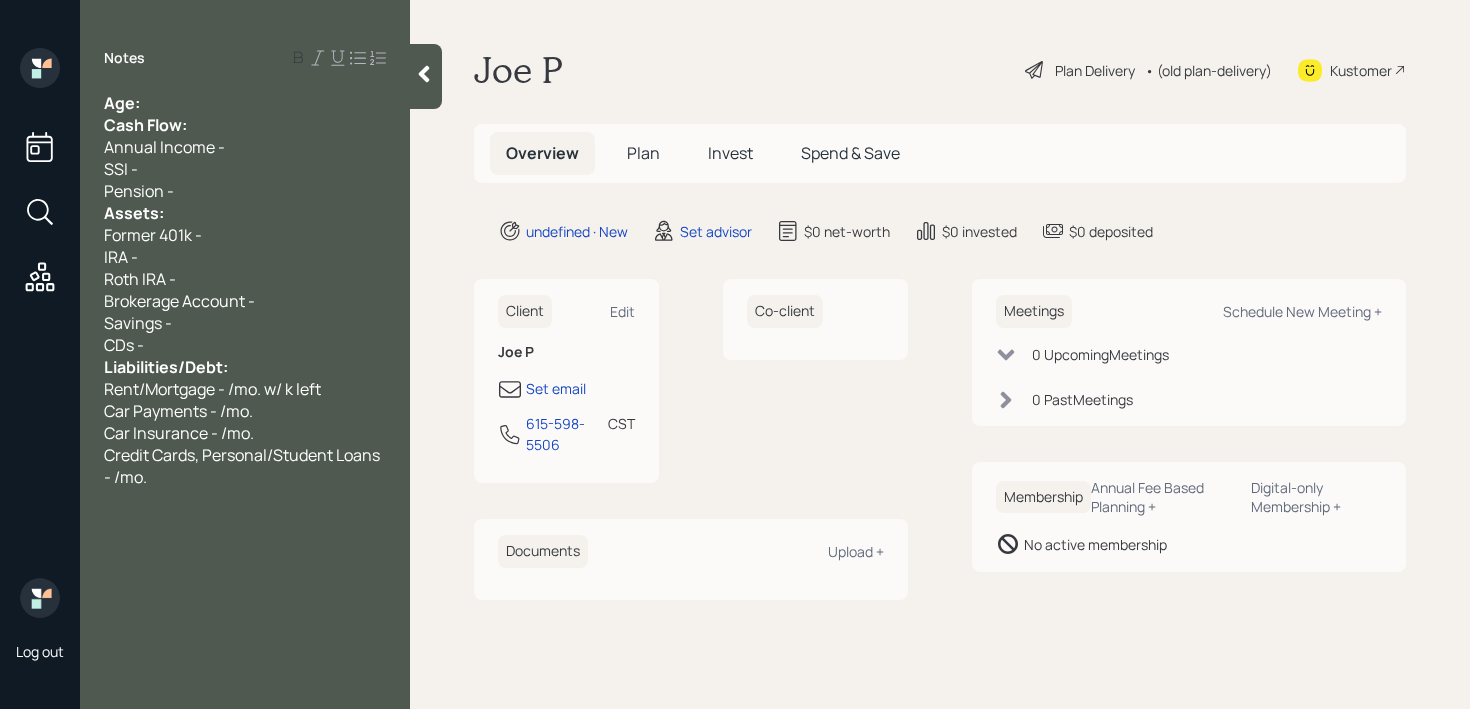 click on "Age:" at bounding box center (245, 103) 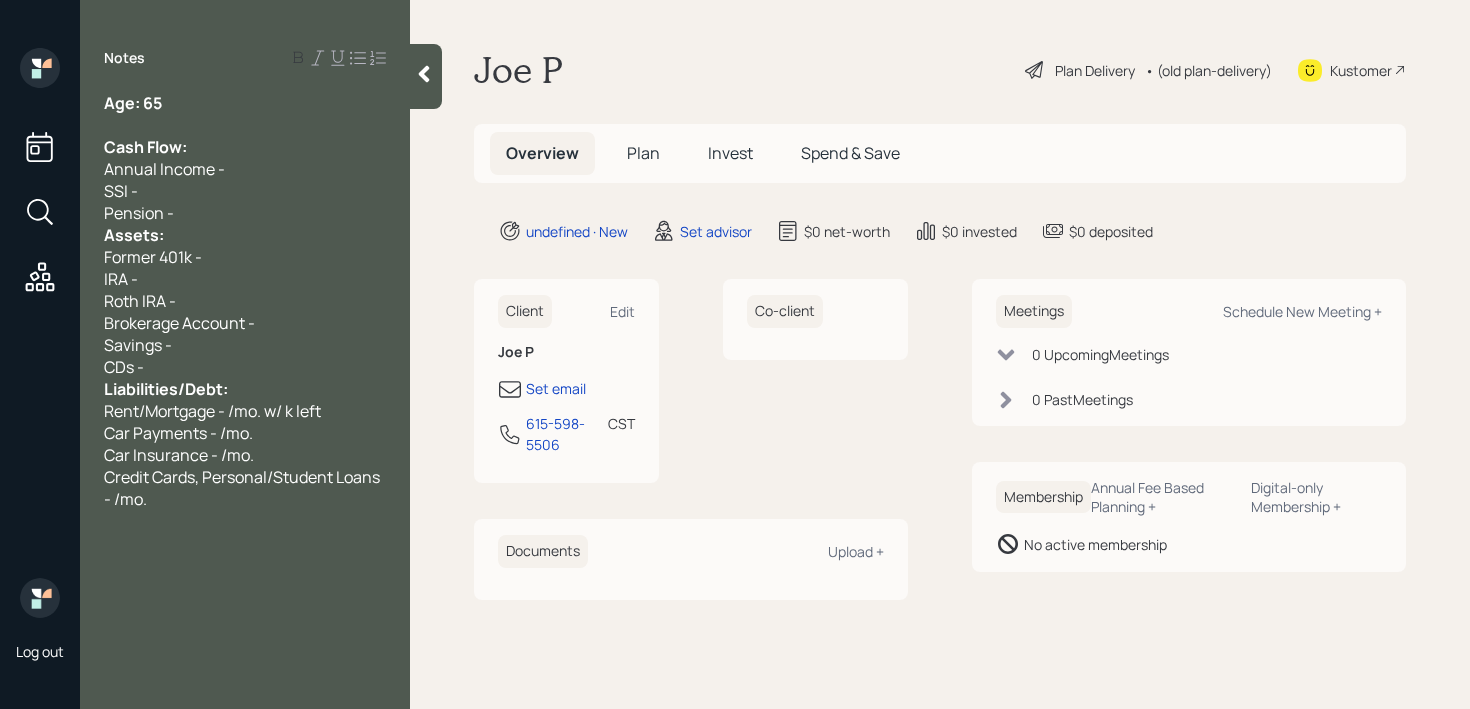 click on "Brokerage Account -" at bounding box center (179, 323) 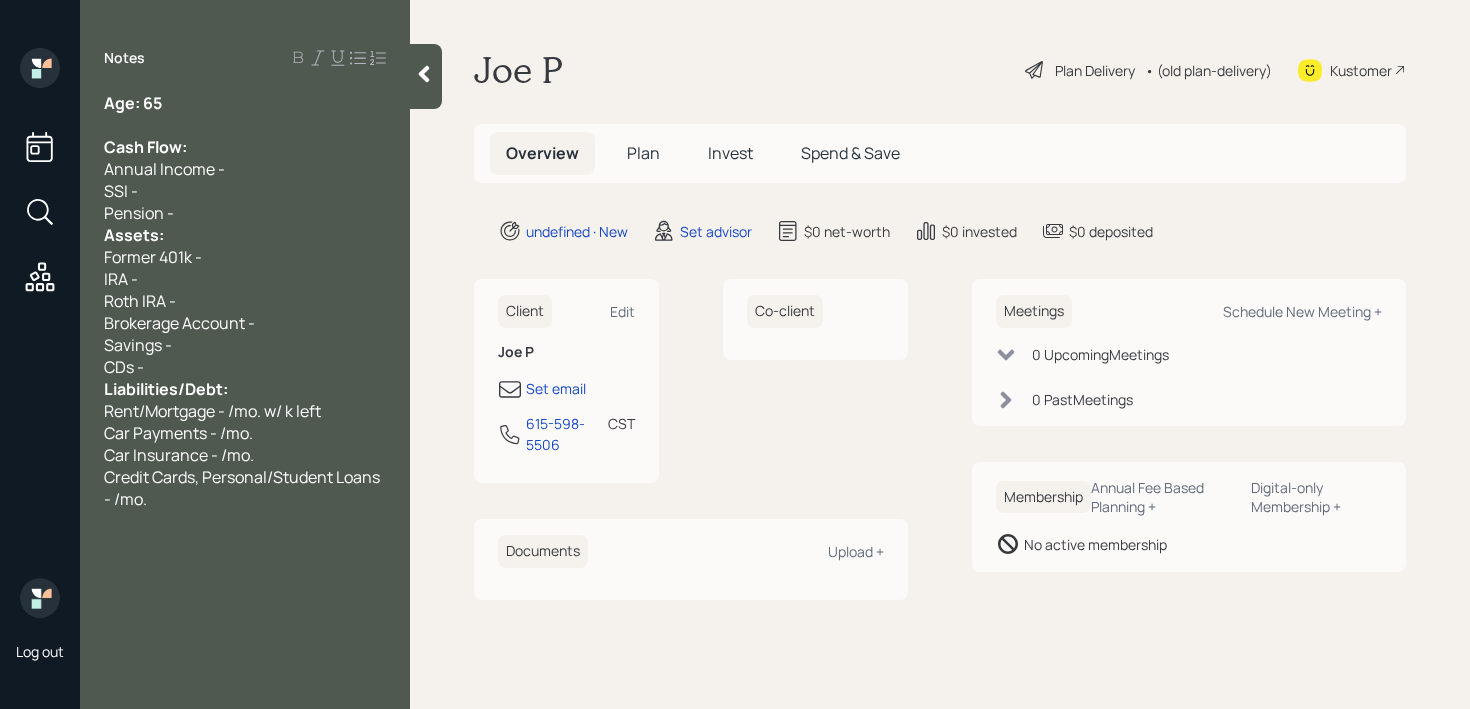 click on "Savings -" at bounding box center [245, 345] 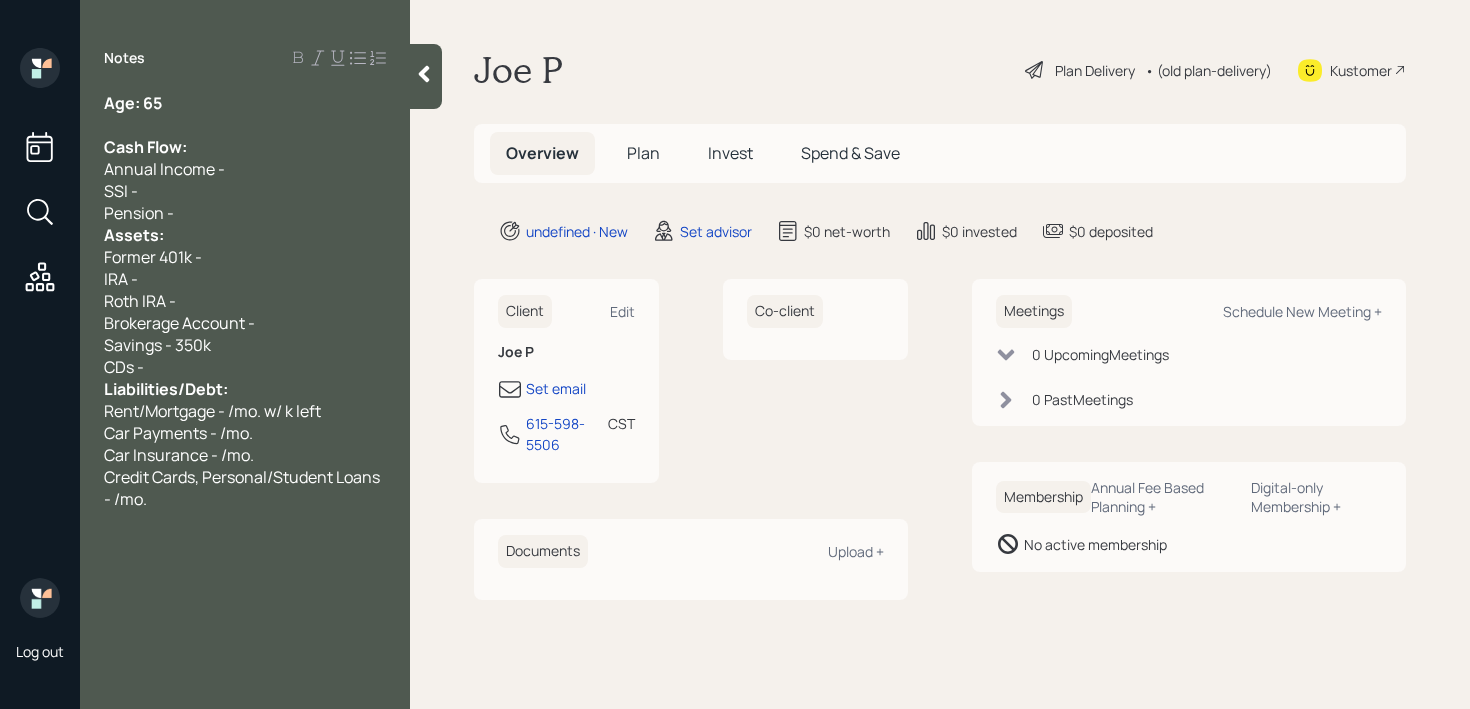 click on "Assets:" at bounding box center [245, 235] 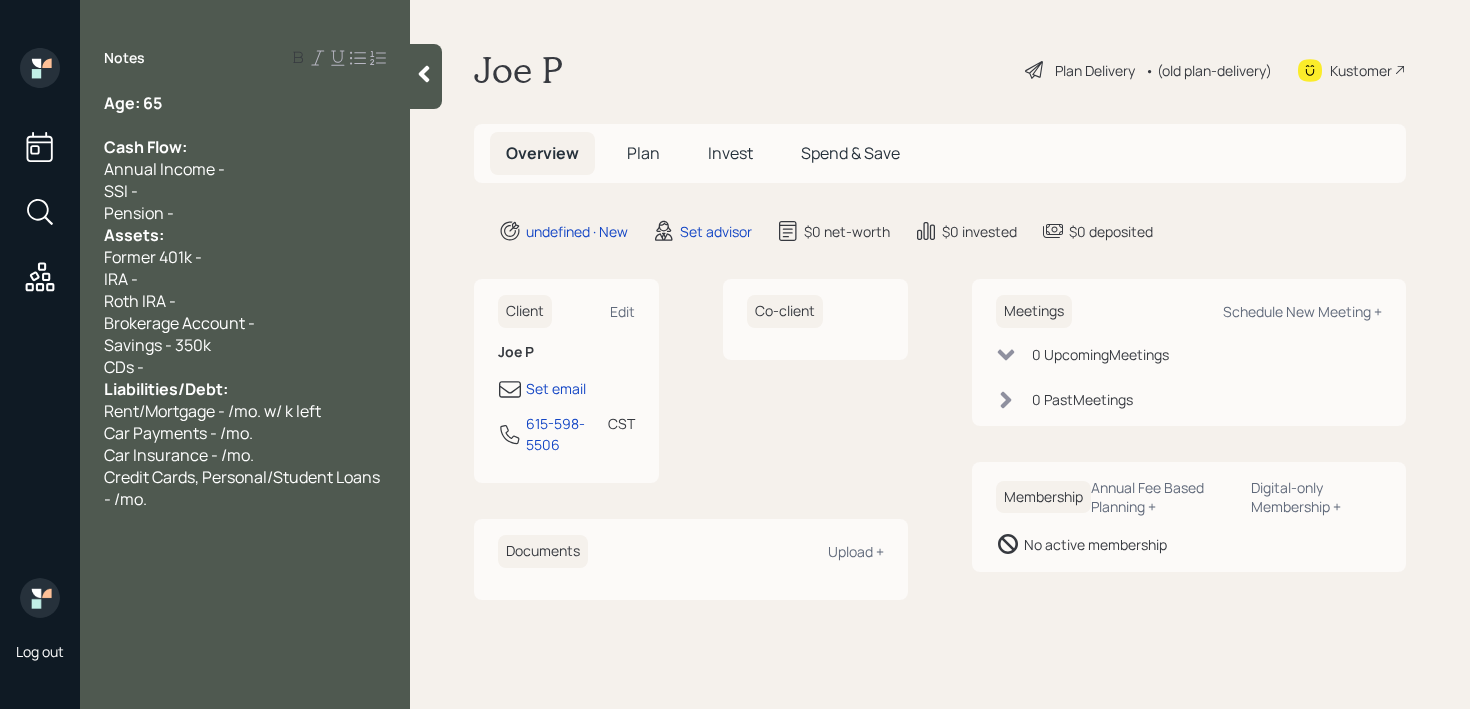 click on "Former 401k -" at bounding box center (245, 257) 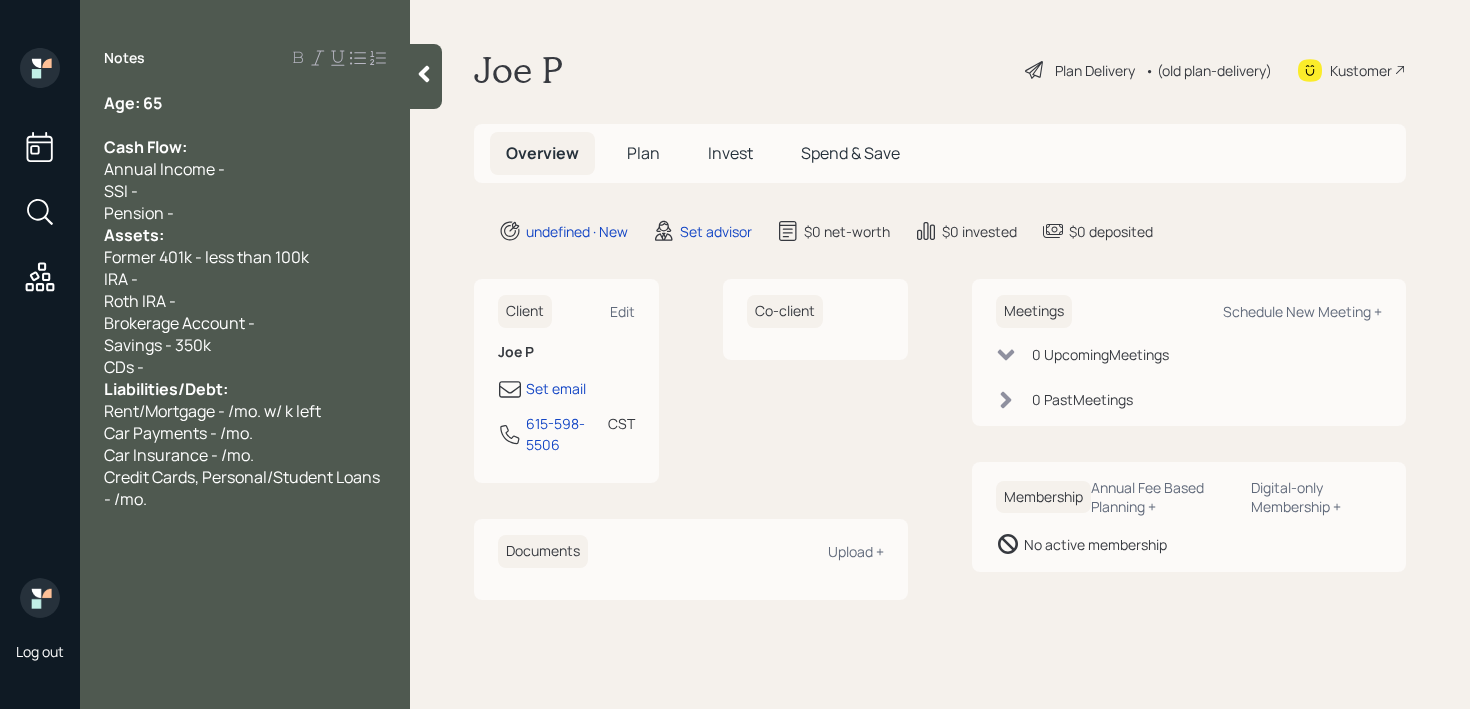 click on "Pension -" at bounding box center (245, 213) 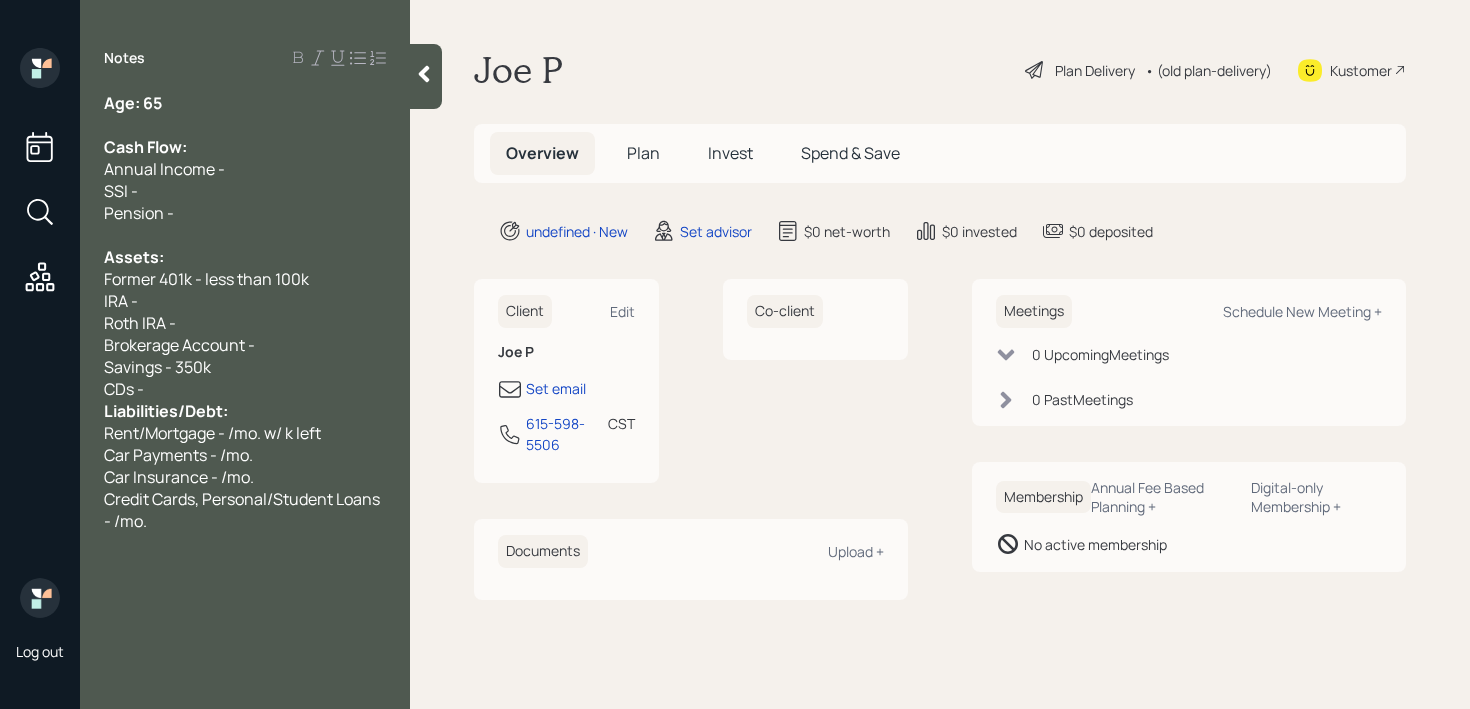 click on "CDs -" at bounding box center [245, 389] 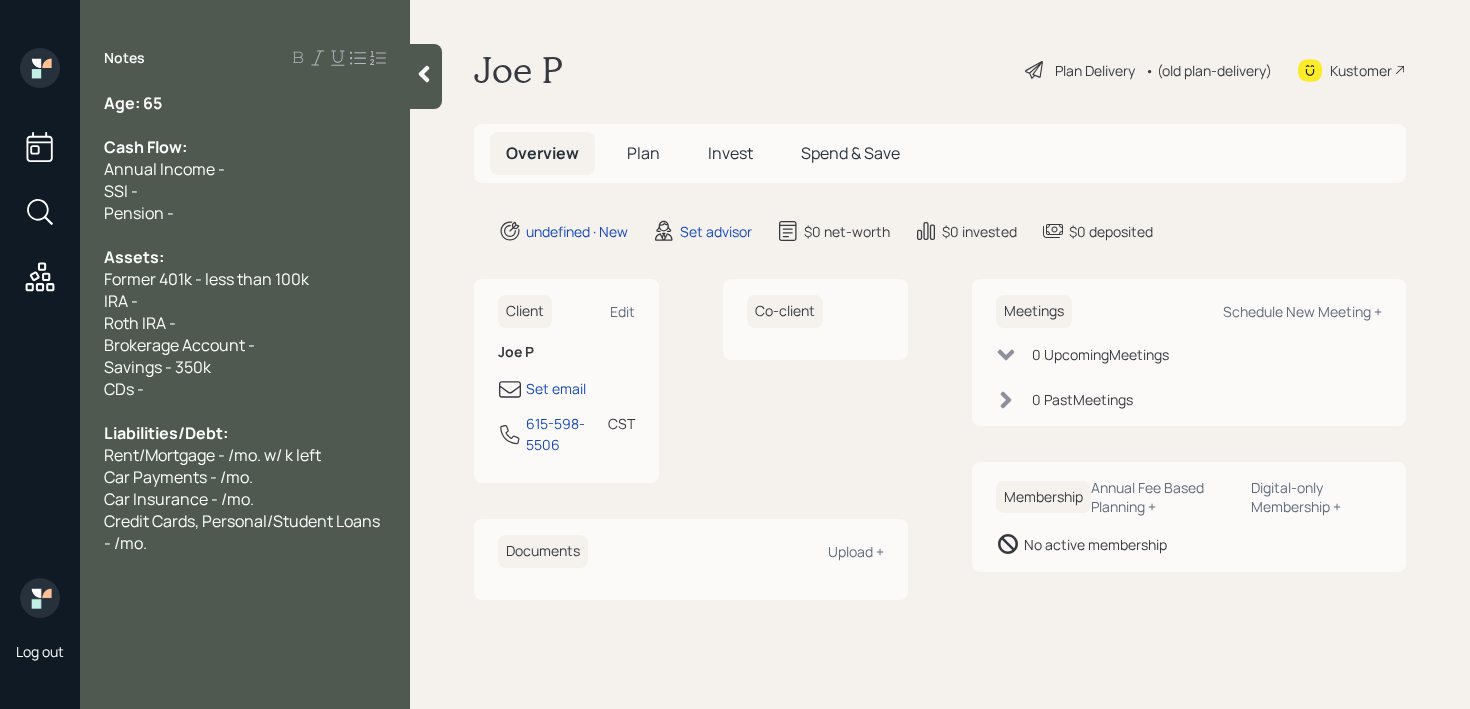 click on "Savings - 350k" at bounding box center [245, 367] 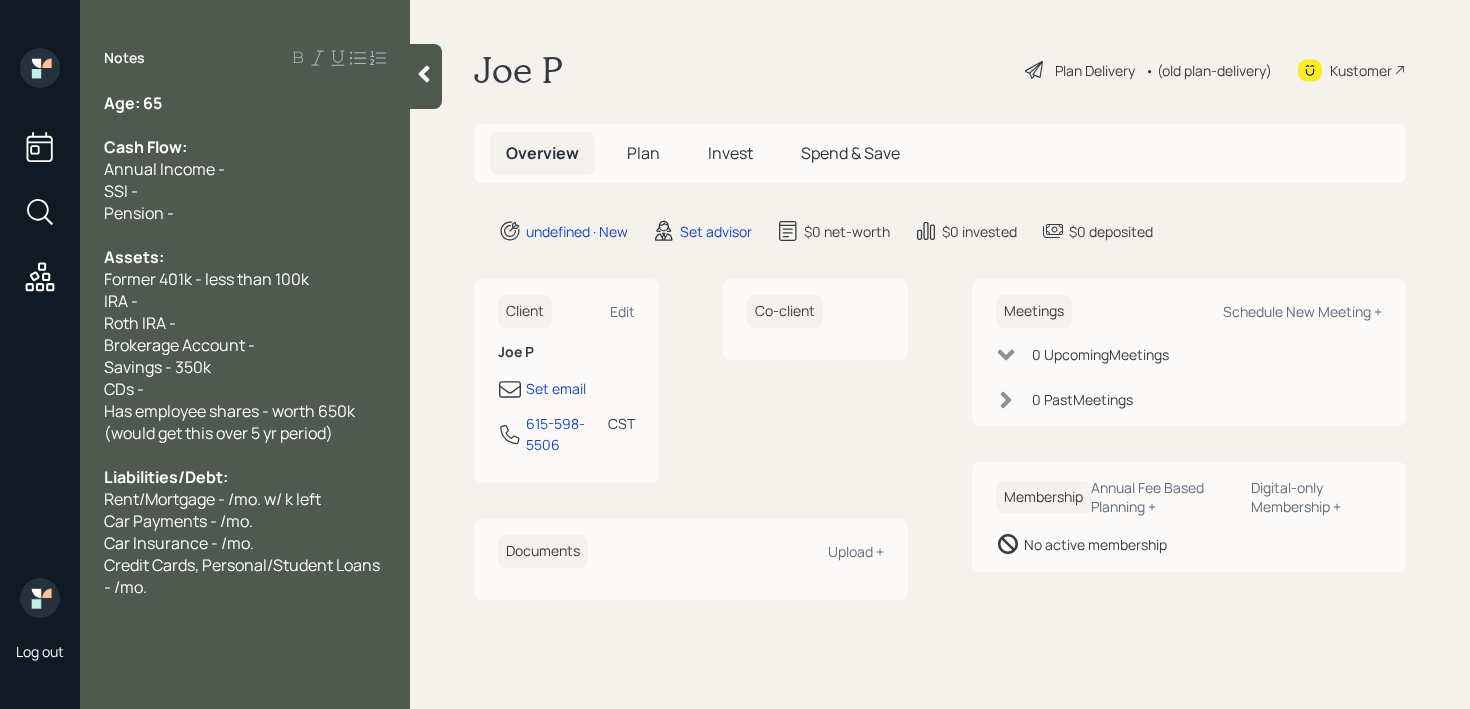click on "Credit Cards, Personal/Student Loans - /mo." at bounding box center [243, 576] 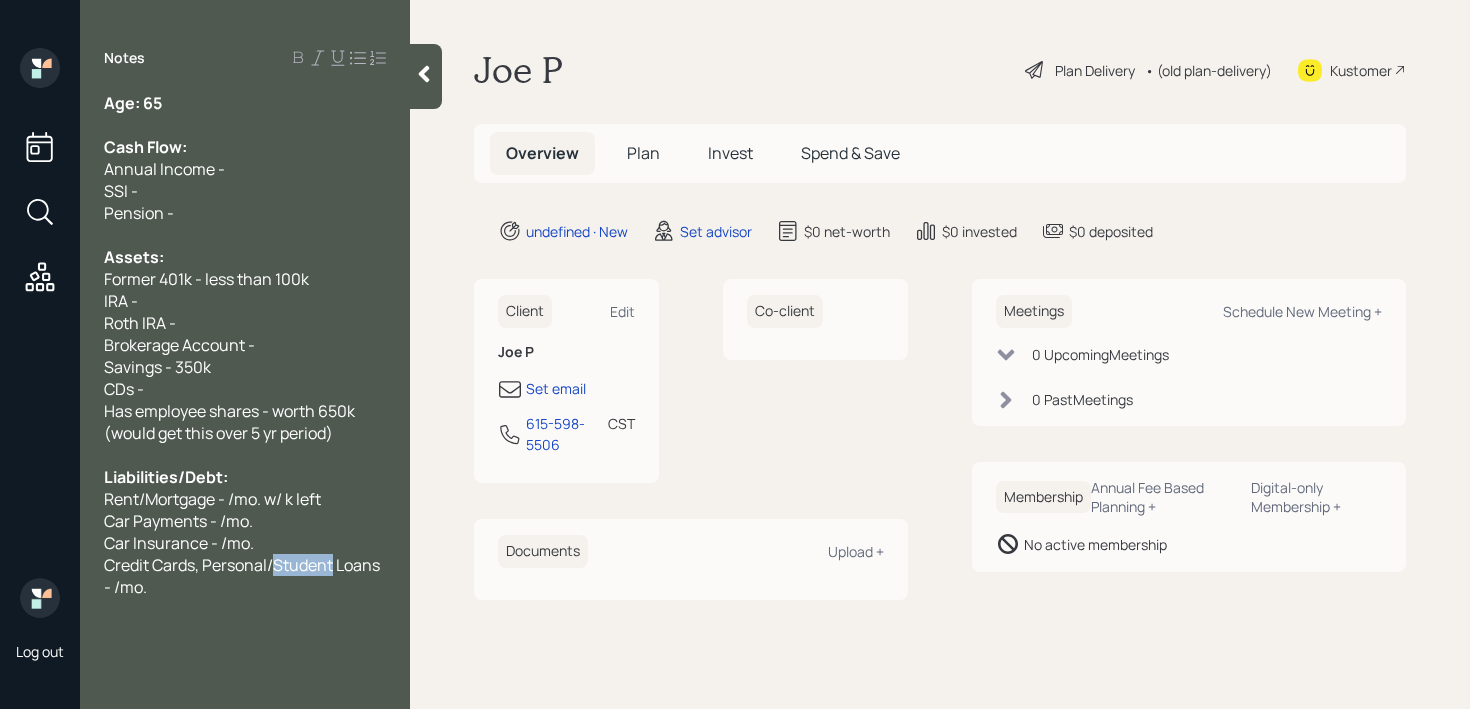 click on "Credit Cards, Personal/Student Loans - /mo." at bounding box center (243, 576) 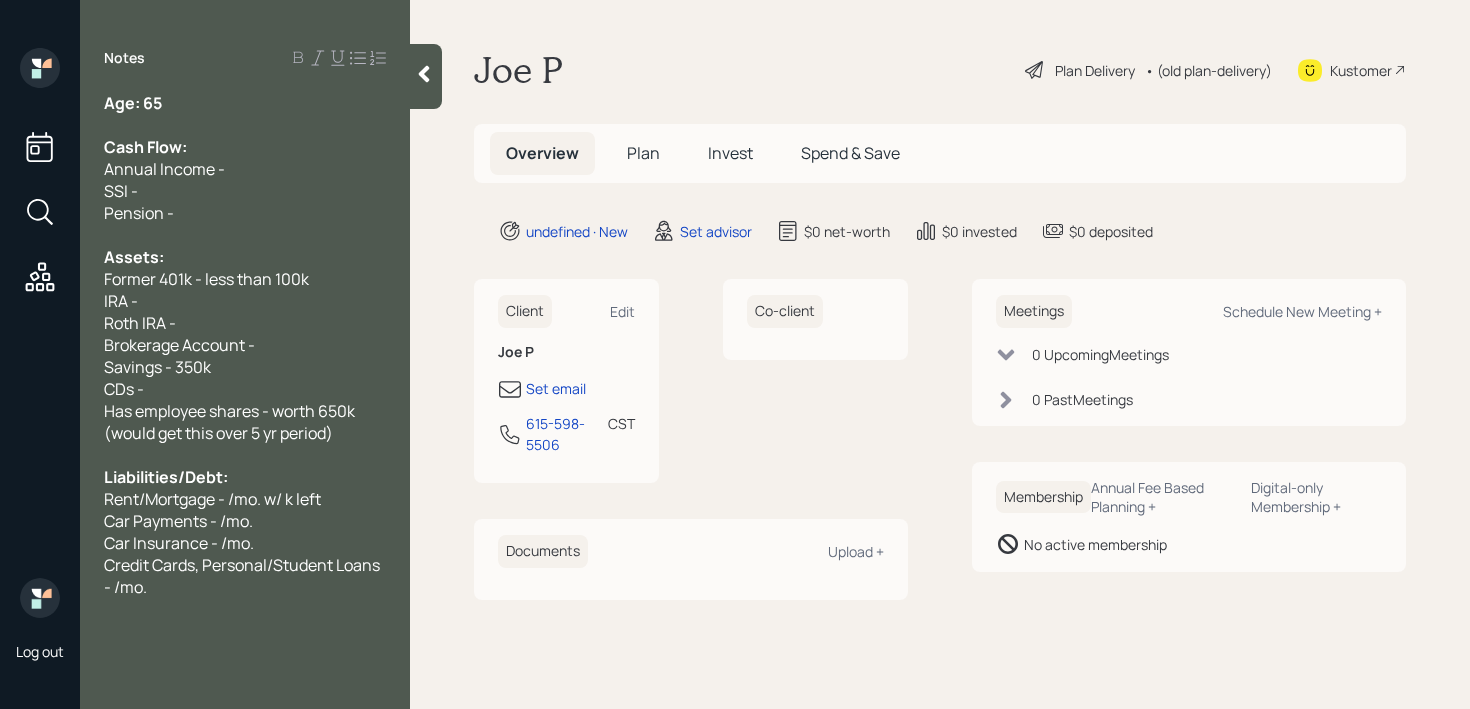 click on "Credit Cards, Personal/Student Loans - /mo." at bounding box center (245, 576) 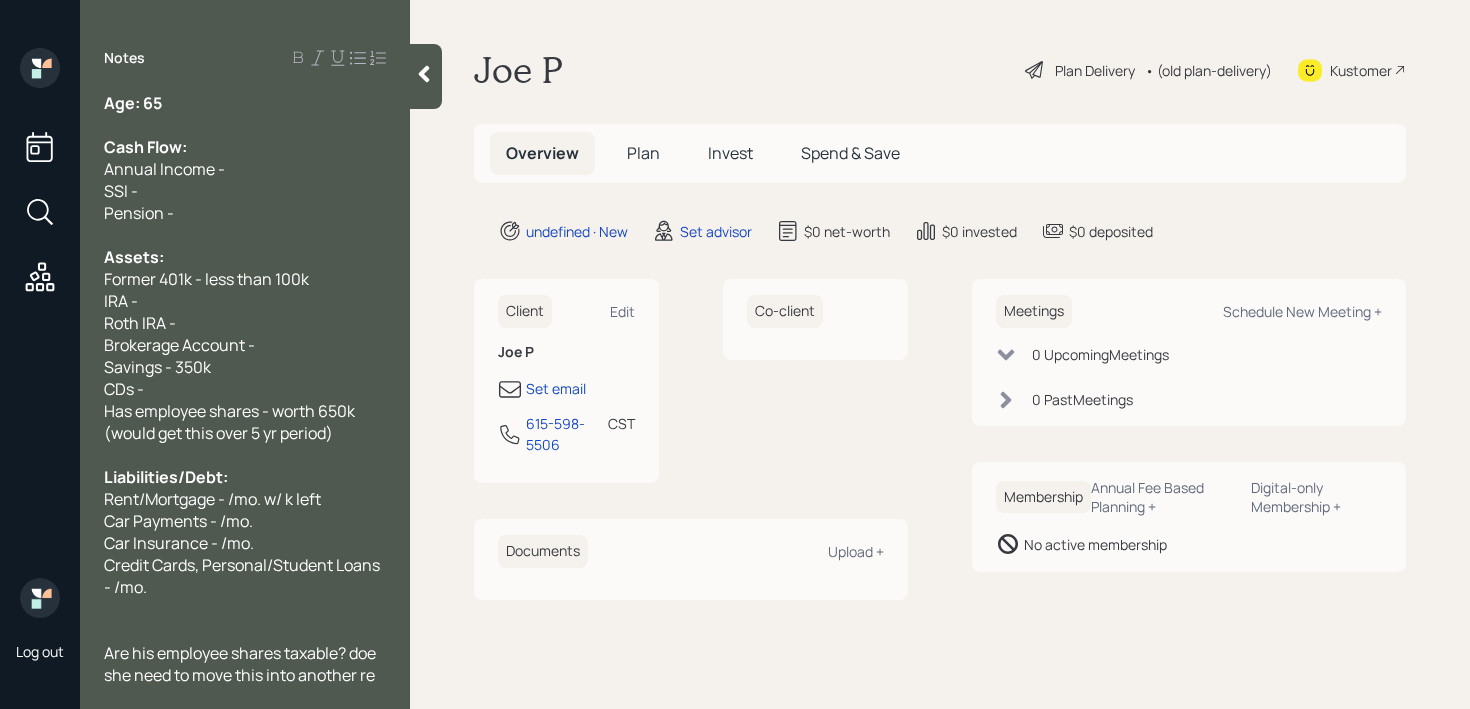 scroll, scrollTop: 22, scrollLeft: 0, axis: vertical 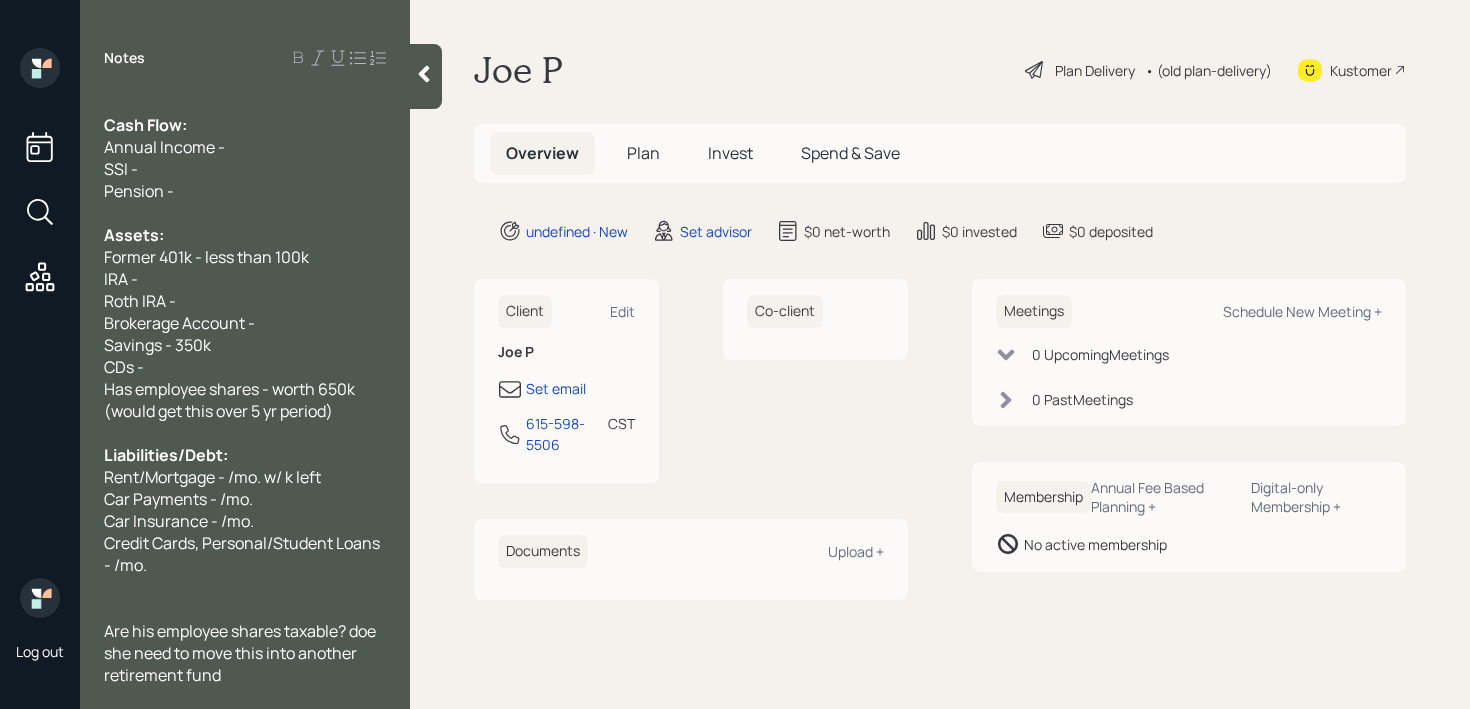 click on "CDs -" at bounding box center [245, 367] 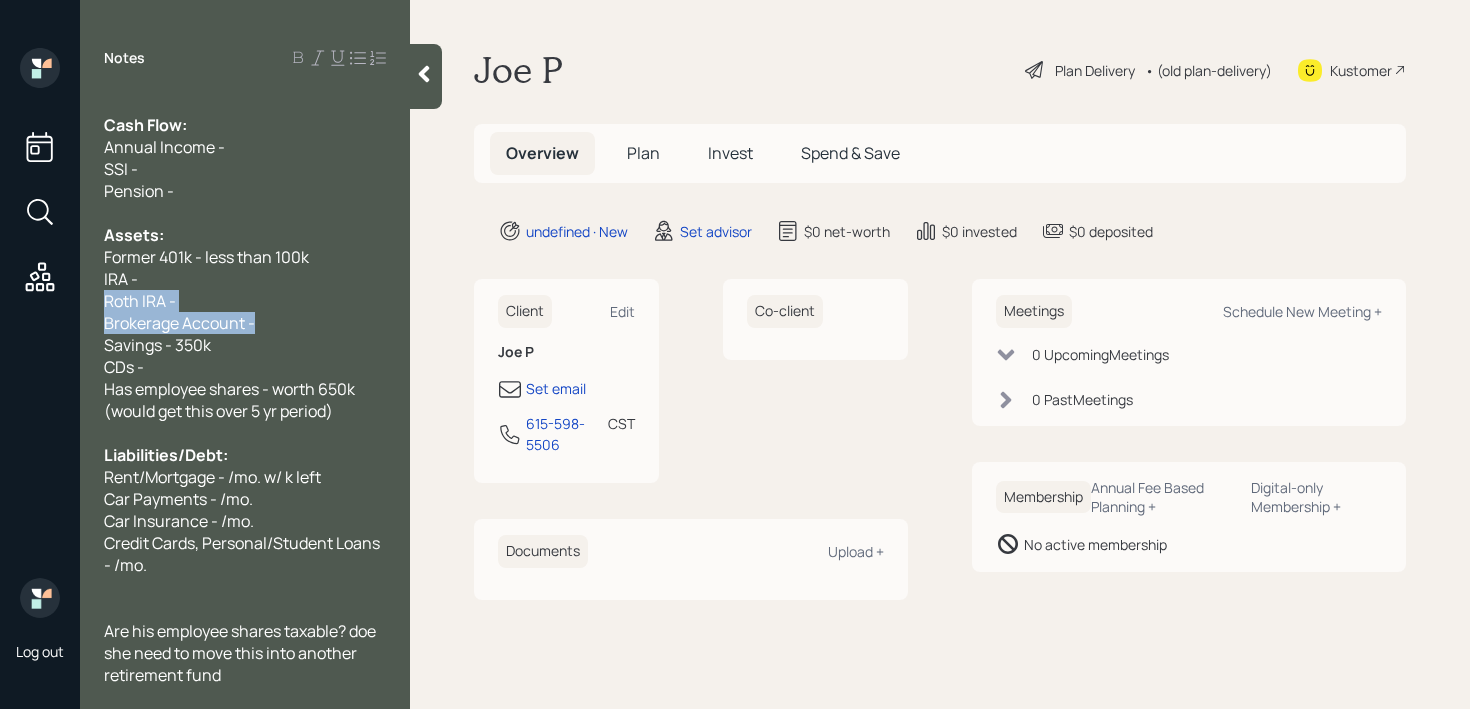 drag, startPoint x: 292, startPoint y: 316, endPoint x: 89, endPoint y: 290, distance: 204.65825 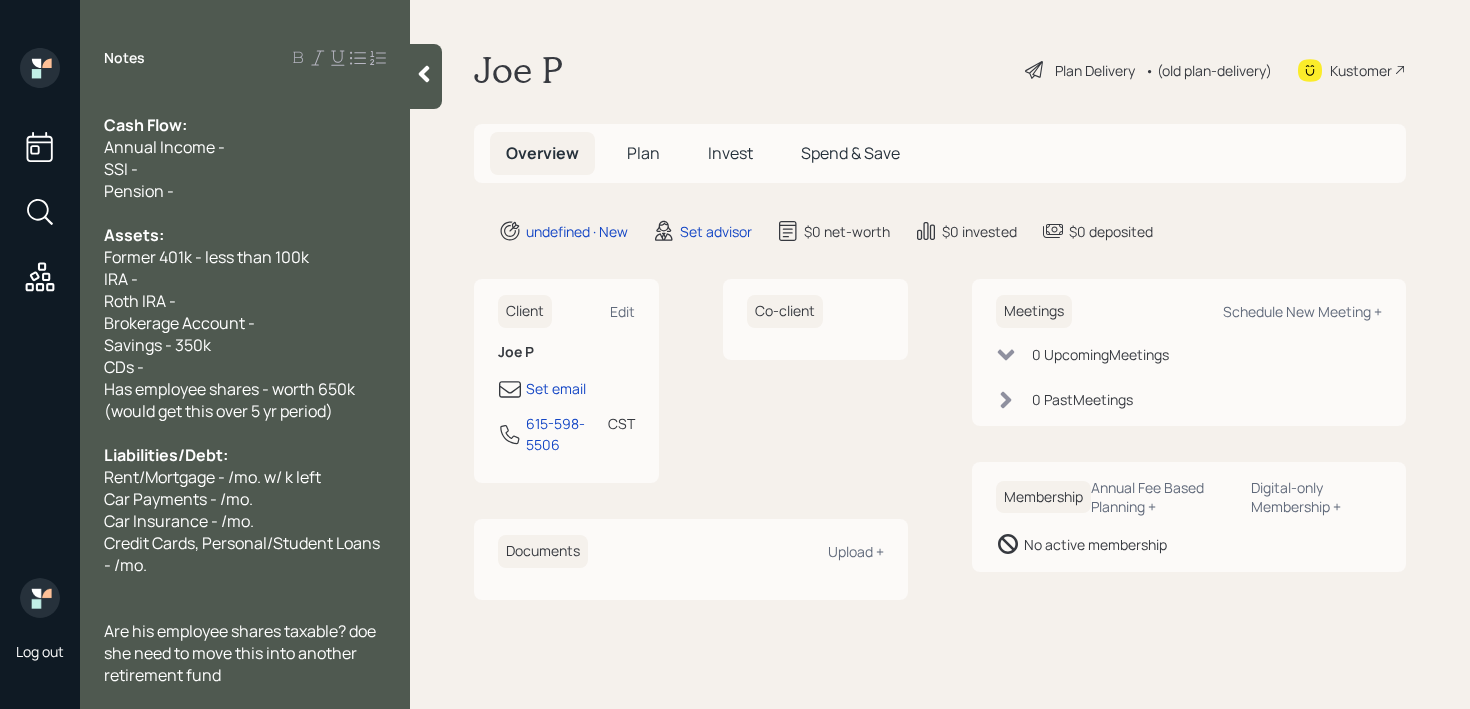 click on "Age: 65 Cash Flow: Annual Income - SSI - Pension - Assets: Former 401k - less than 100k IRA - Roth IRA - Brokerage Account - Savings - 350k CDs - Has employee shares - worth 650k (would get this over 5 yr period) Liabilities/Debt: Rent/Mortgage - /mo. w/ k left Car Payments - /mo. Car Insurance - /mo. Credit Cards, Personal/Student Loans - /mo. Are his employee shares taxable? doe she need to move this into another retirement fund" at bounding box center (245, 388) 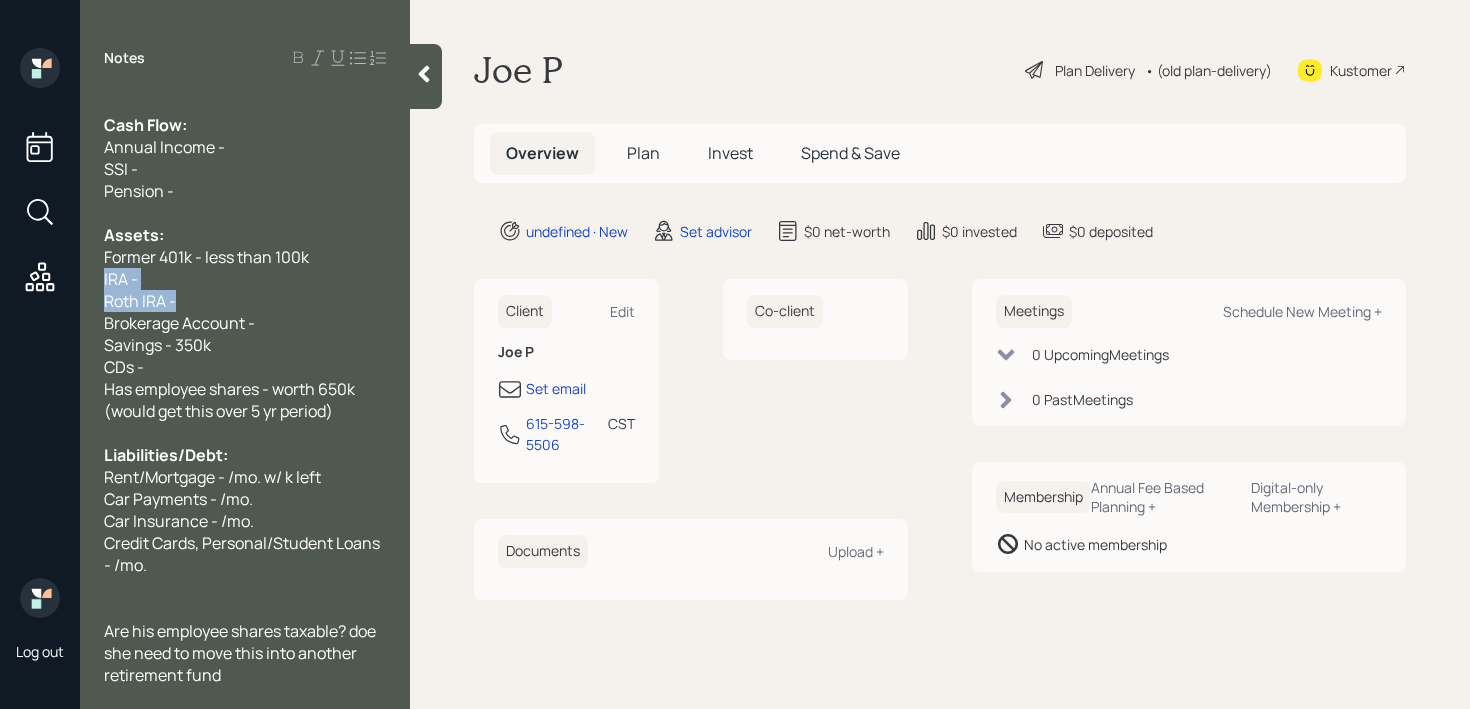 drag, startPoint x: 183, startPoint y: 291, endPoint x: 92, endPoint y: 269, distance: 93.62158 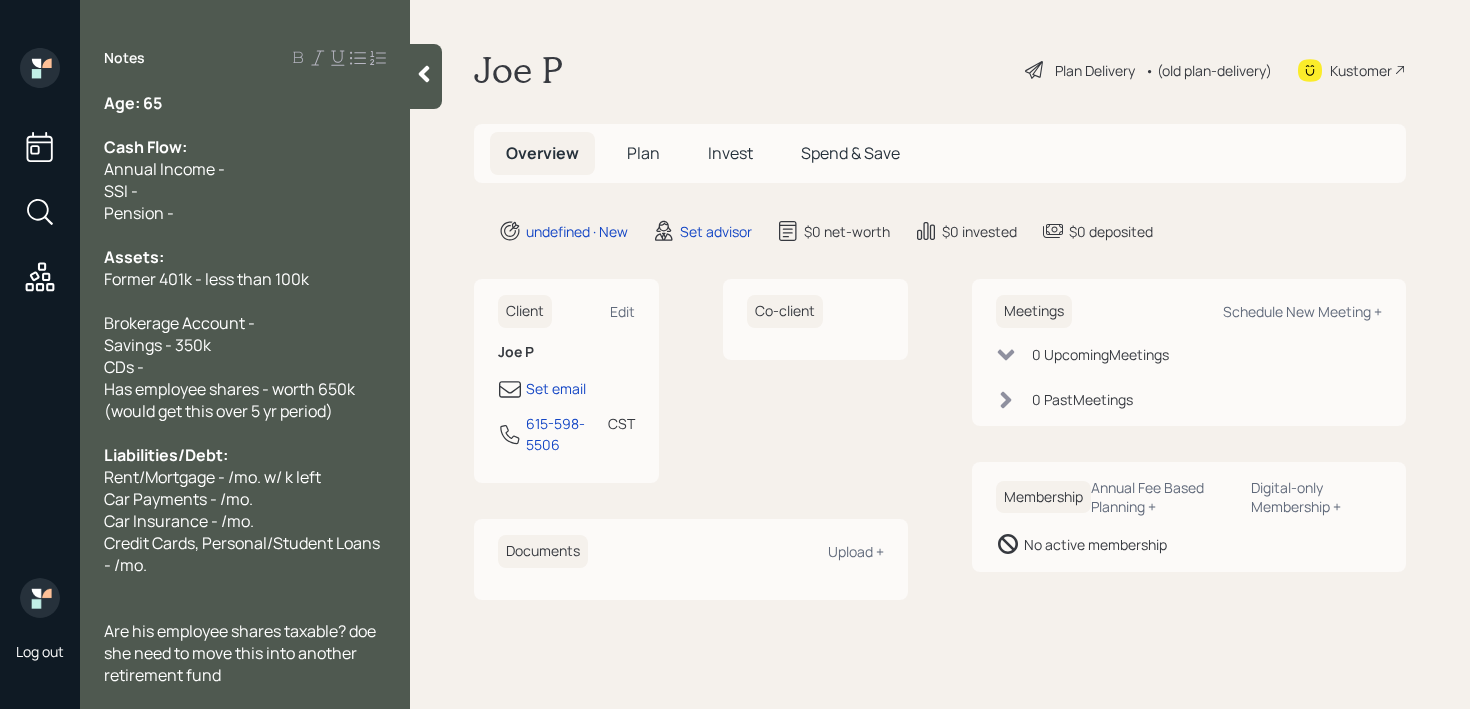 scroll, scrollTop: 0, scrollLeft: 0, axis: both 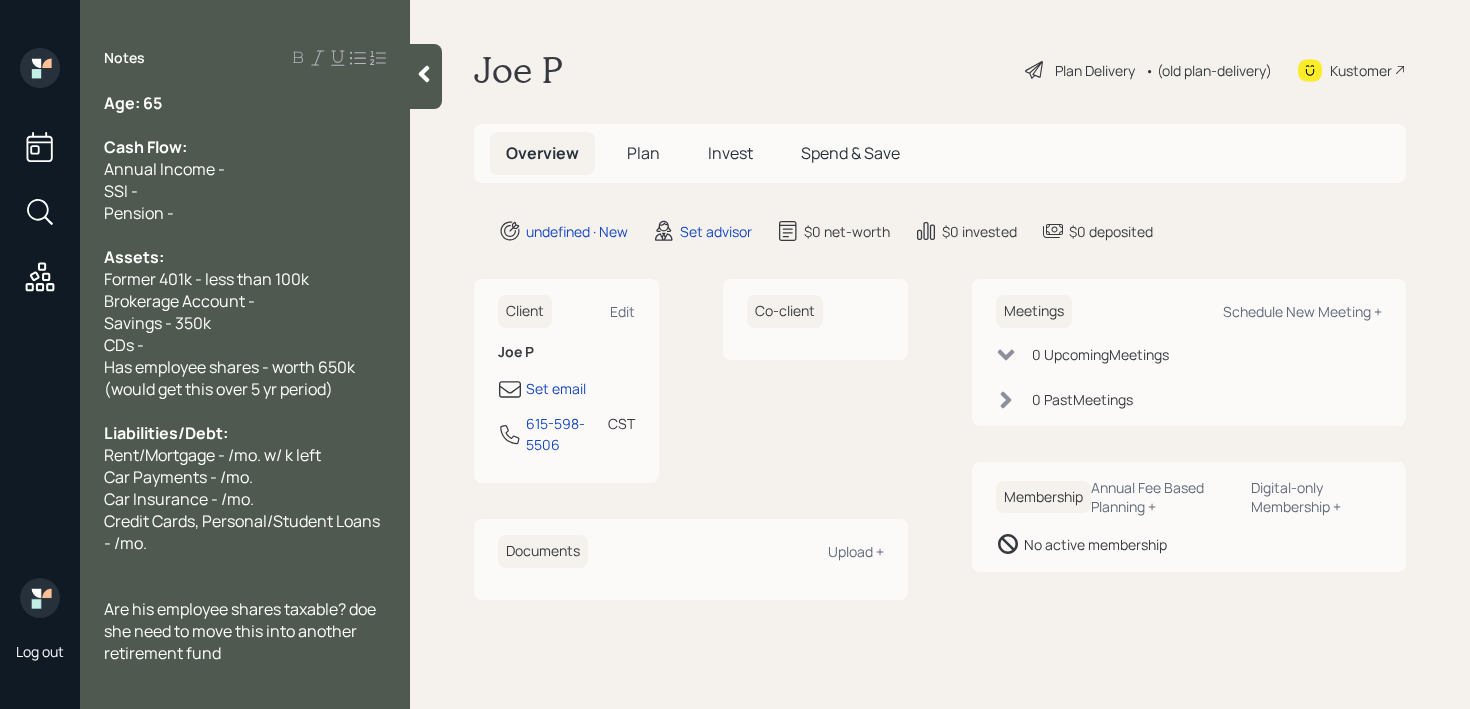 click on "Brokerage Account -" at bounding box center (245, 301) 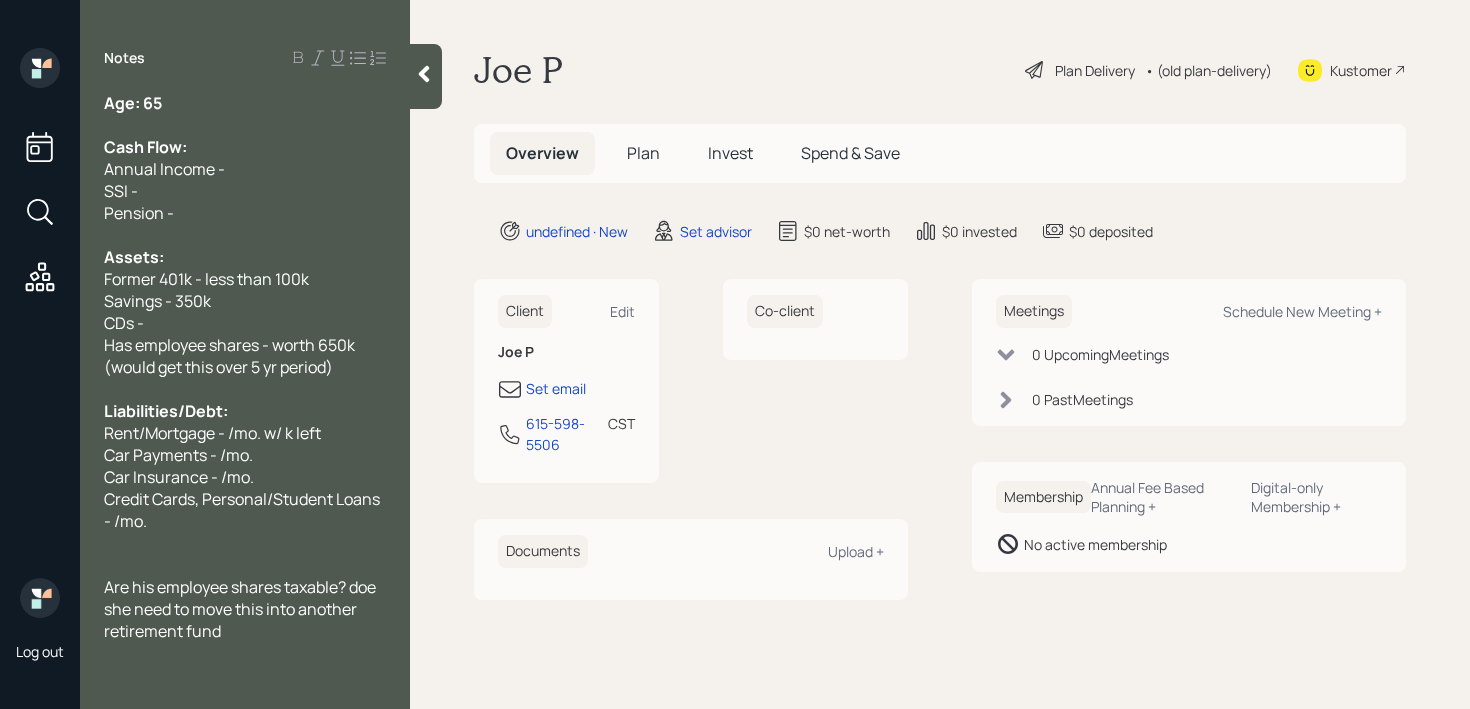 drag, startPoint x: 157, startPoint y: 326, endPoint x: 17, endPoint y: 326, distance: 140 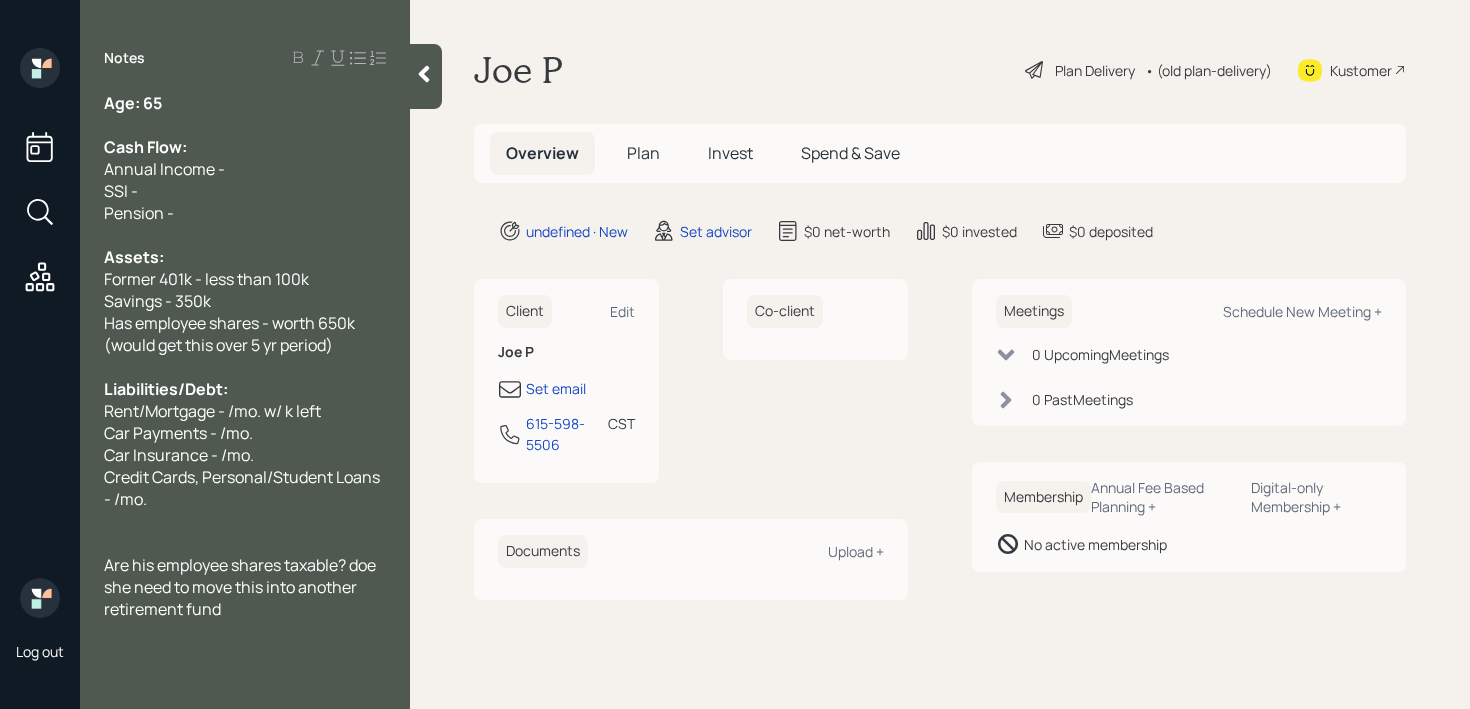 click on "SSI -" at bounding box center [245, 191] 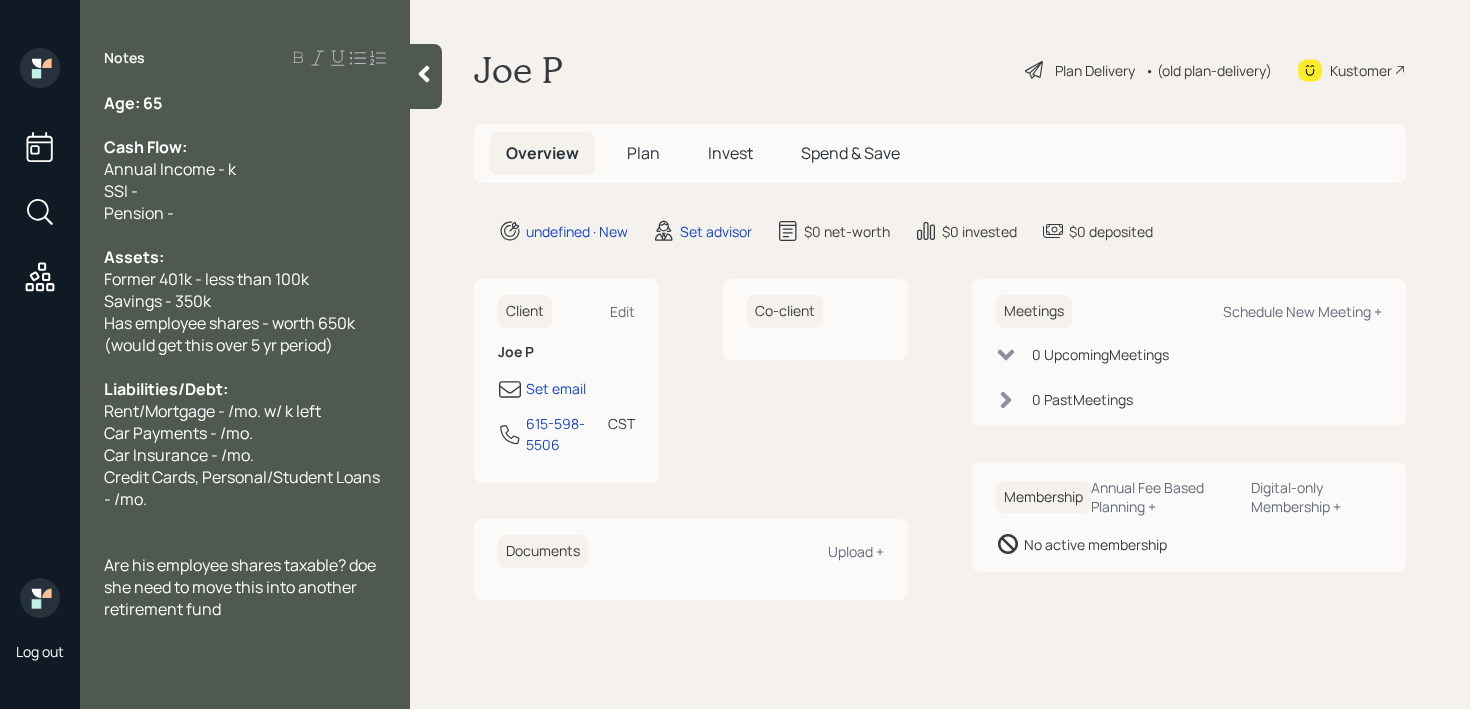 click on "Age: 65" at bounding box center [245, 103] 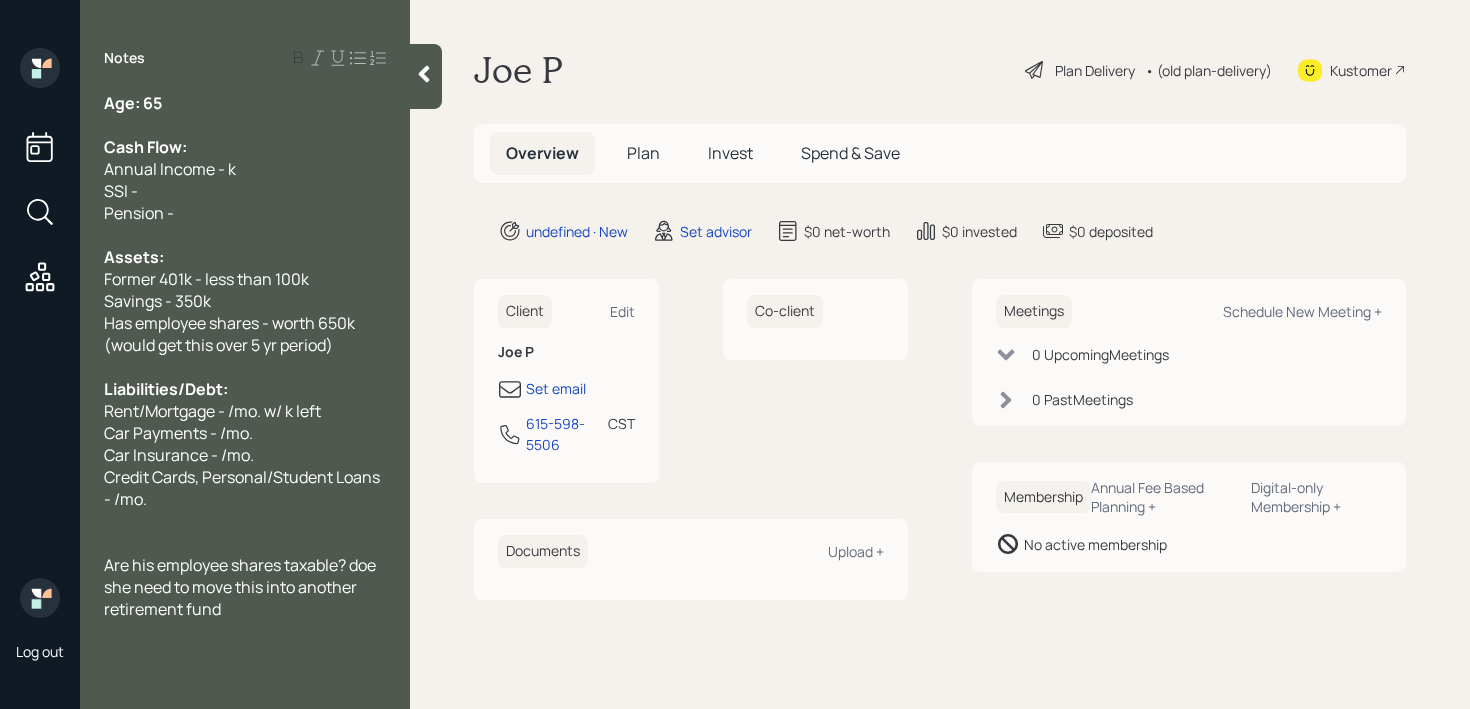 click on "Annual Income - k" at bounding box center (170, 169) 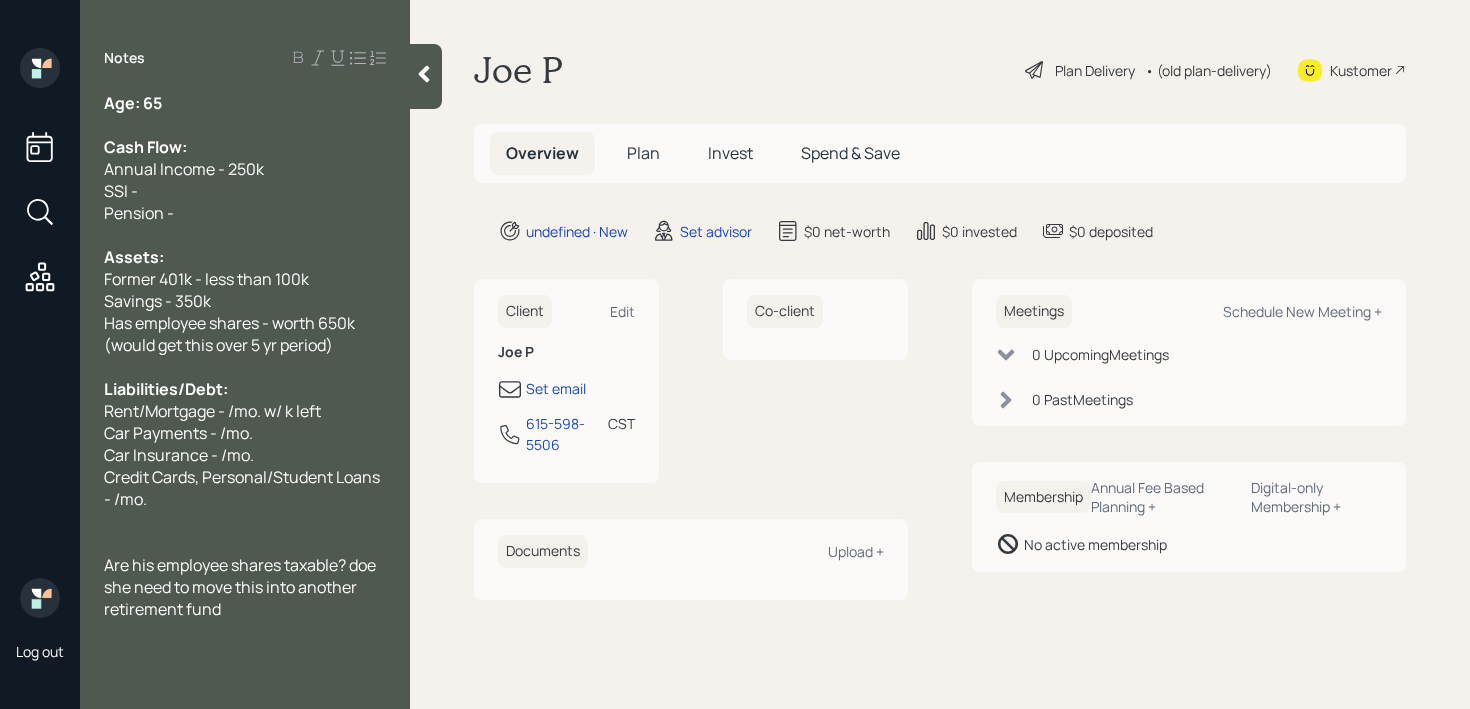 click on "Age: 65" at bounding box center (245, 103) 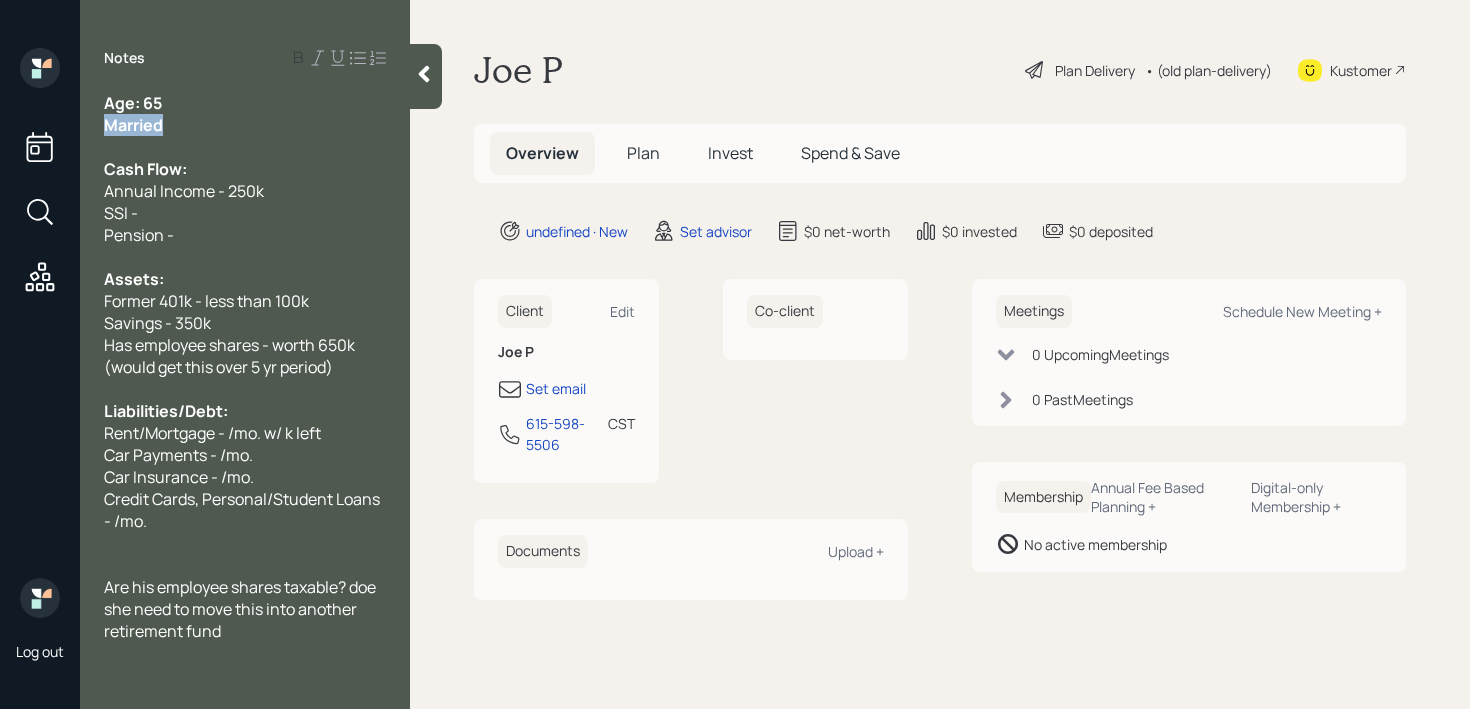 drag, startPoint x: 187, startPoint y: 118, endPoint x: 20, endPoint y: 118, distance: 167 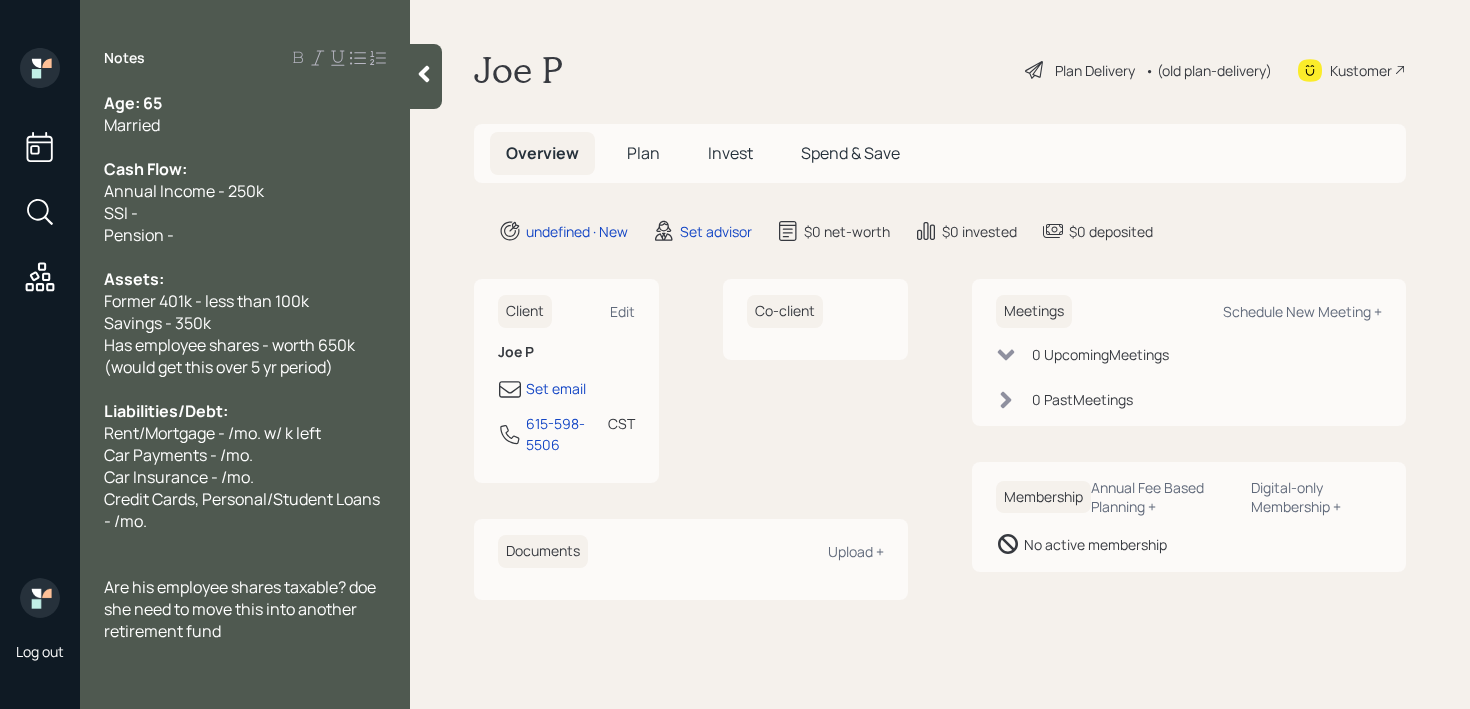 click on "Cash Flow:" at bounding box center (245, 169) 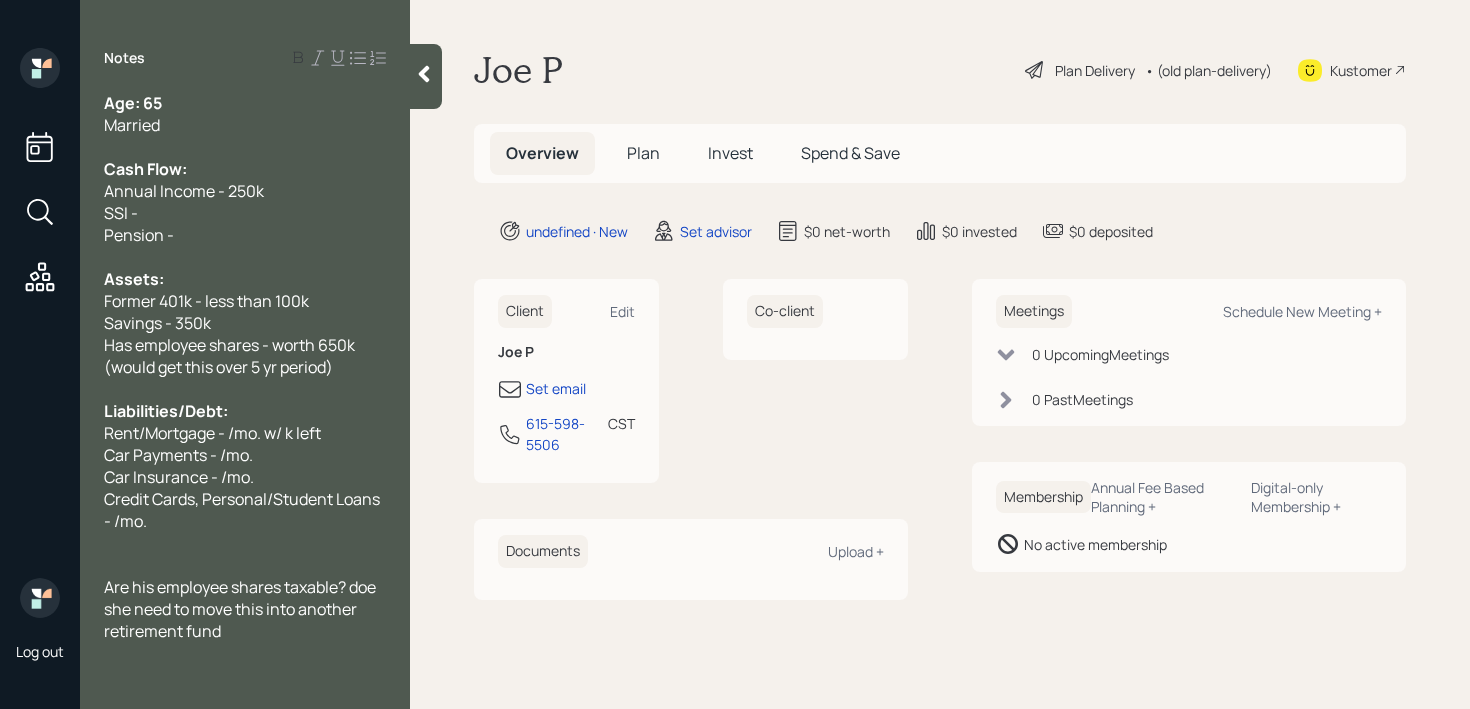 click on "SSI -" at bounding box center [245, 213] 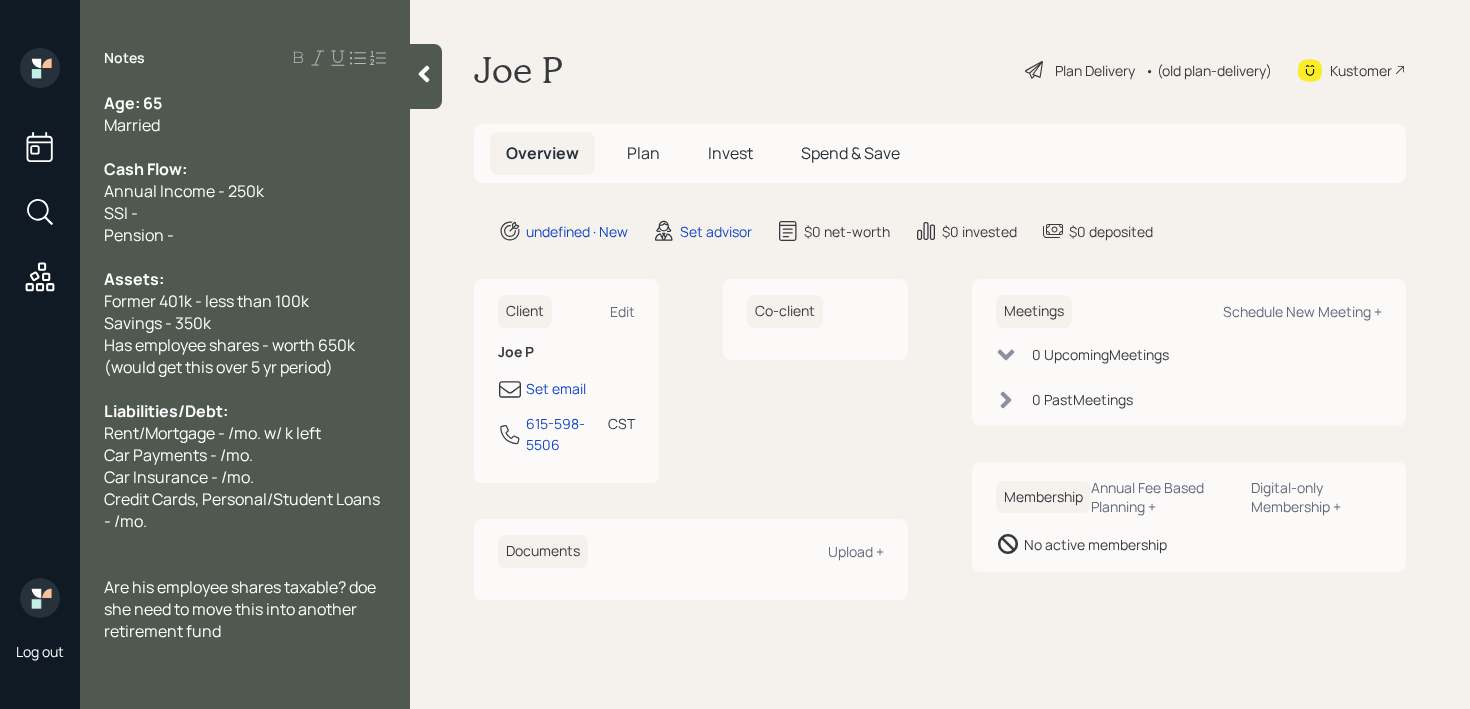 click at bounding box center (245, 257) 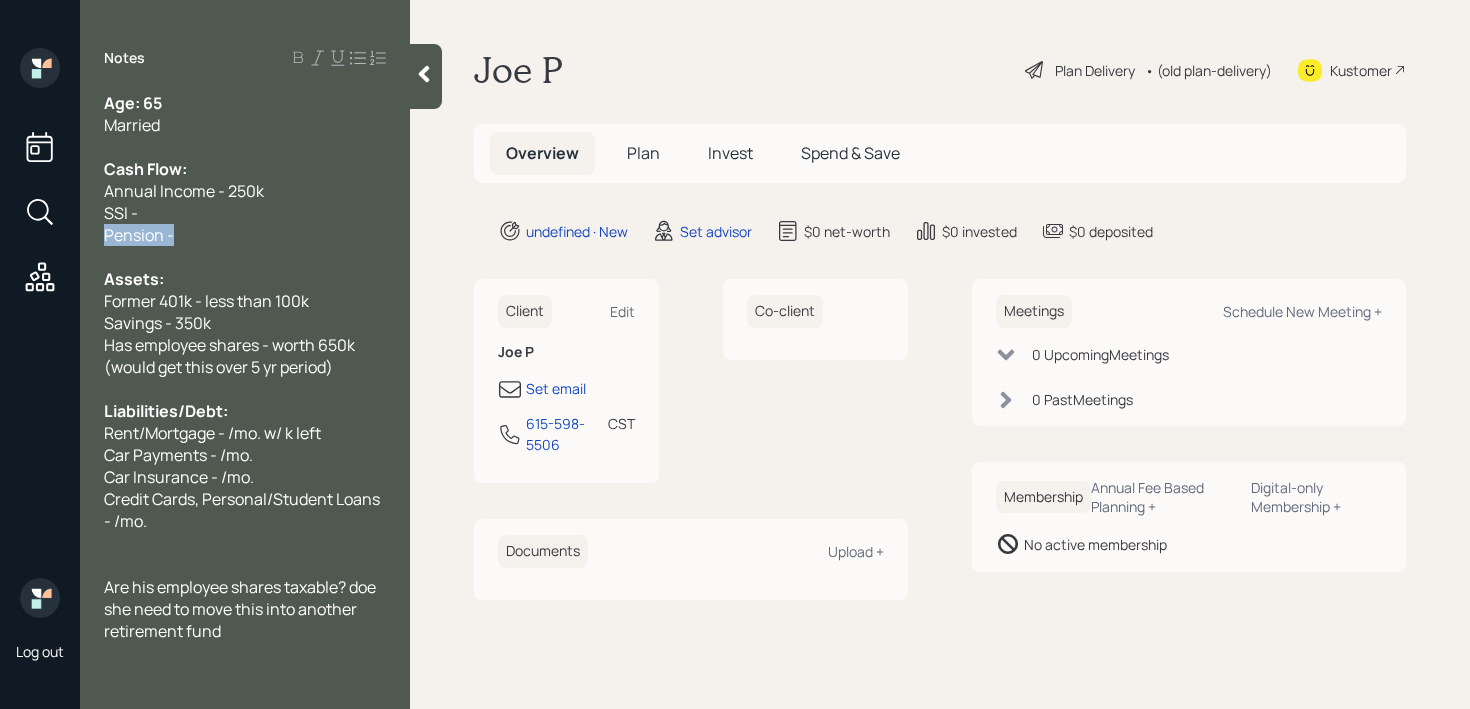 drag, startPoint x: 195, startPoint y: 229, endPoint x: 0, endPoint y: 229, distance: 195 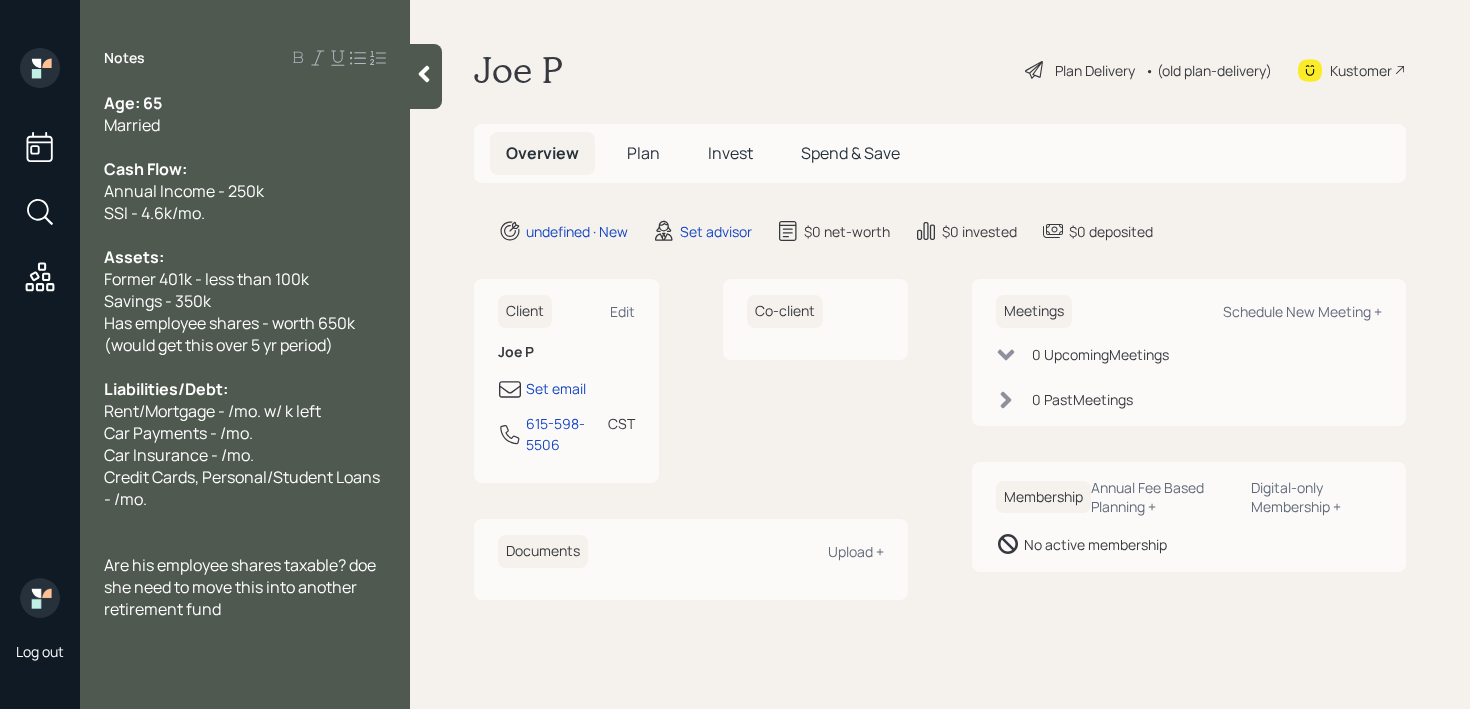 click at bounding box center (245, 521) 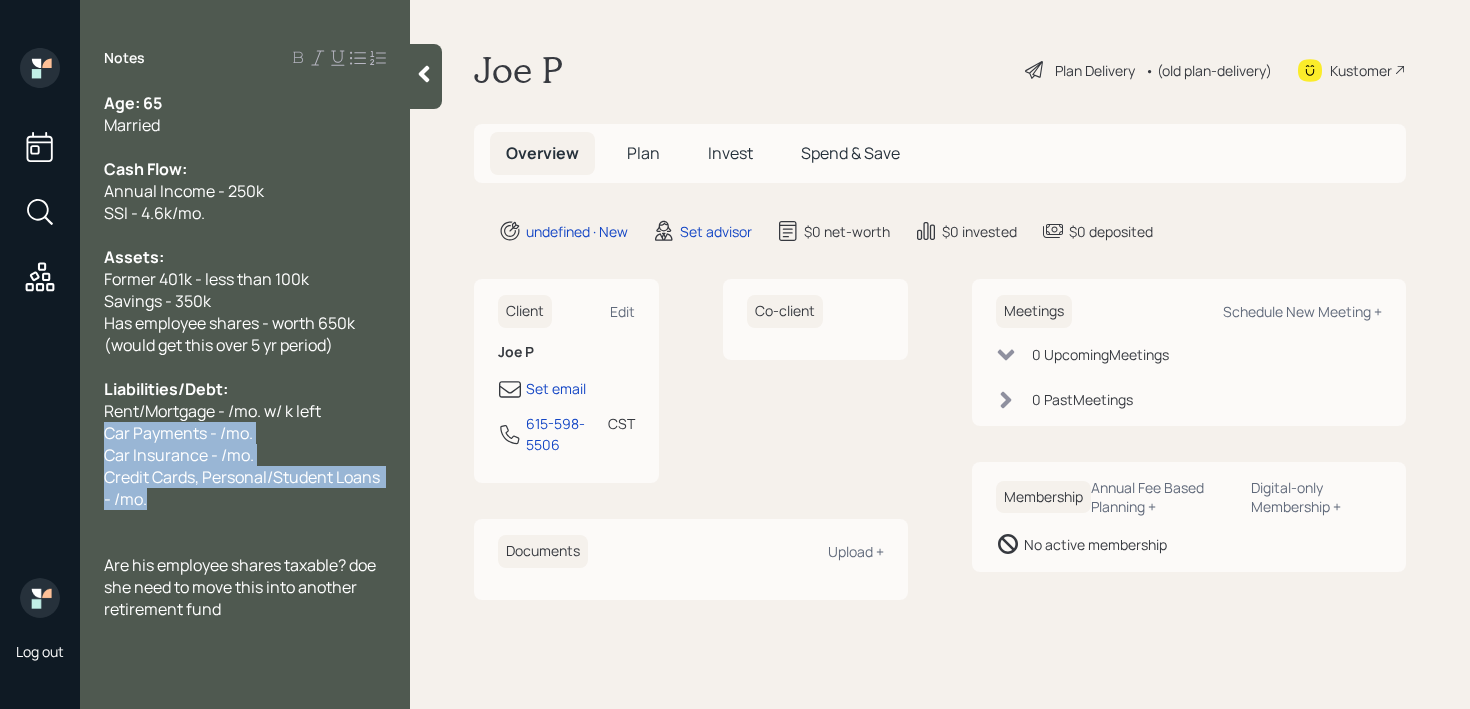 drag, startPoint x: 175, startPoint y: 510, endPoint x: 86, endPoint y: 424, distance: 123.76187 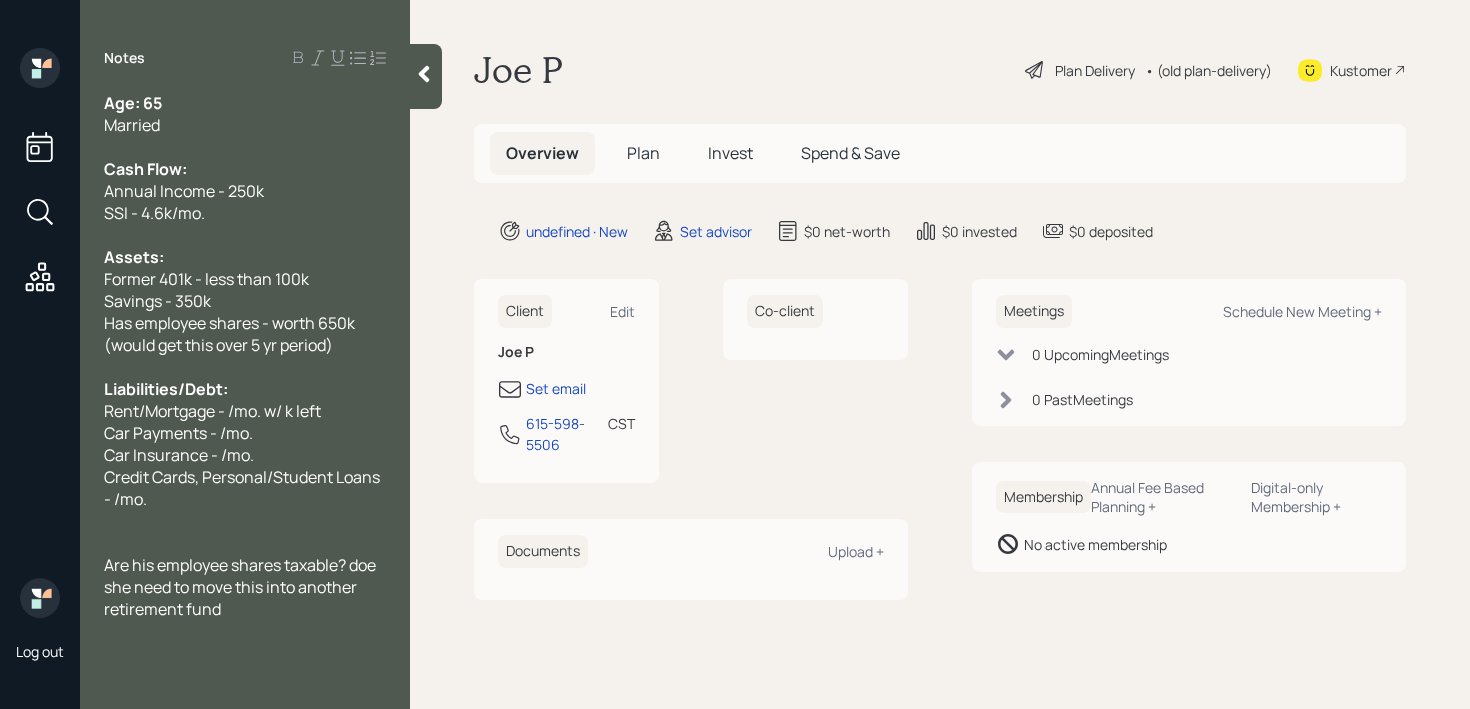 click on "Age: 65 Married Cash Flow: Annual Income - 250k SSI - 4.6k/mo. Assets: Former 401k - less than 100k Savings - 350k Has employee shares - worth 650k (would get this over 5 yr period) Liabilities/Debt: Rent/Mortgage - /mo. w/ k left Car Payments - /mo. Car Insurance - /mo. Credit Cards, Personal/Student Loans - /mo. Are his employee shares taxable? doe she need to move this into another retirement fund" at bounding box center (245, 356) 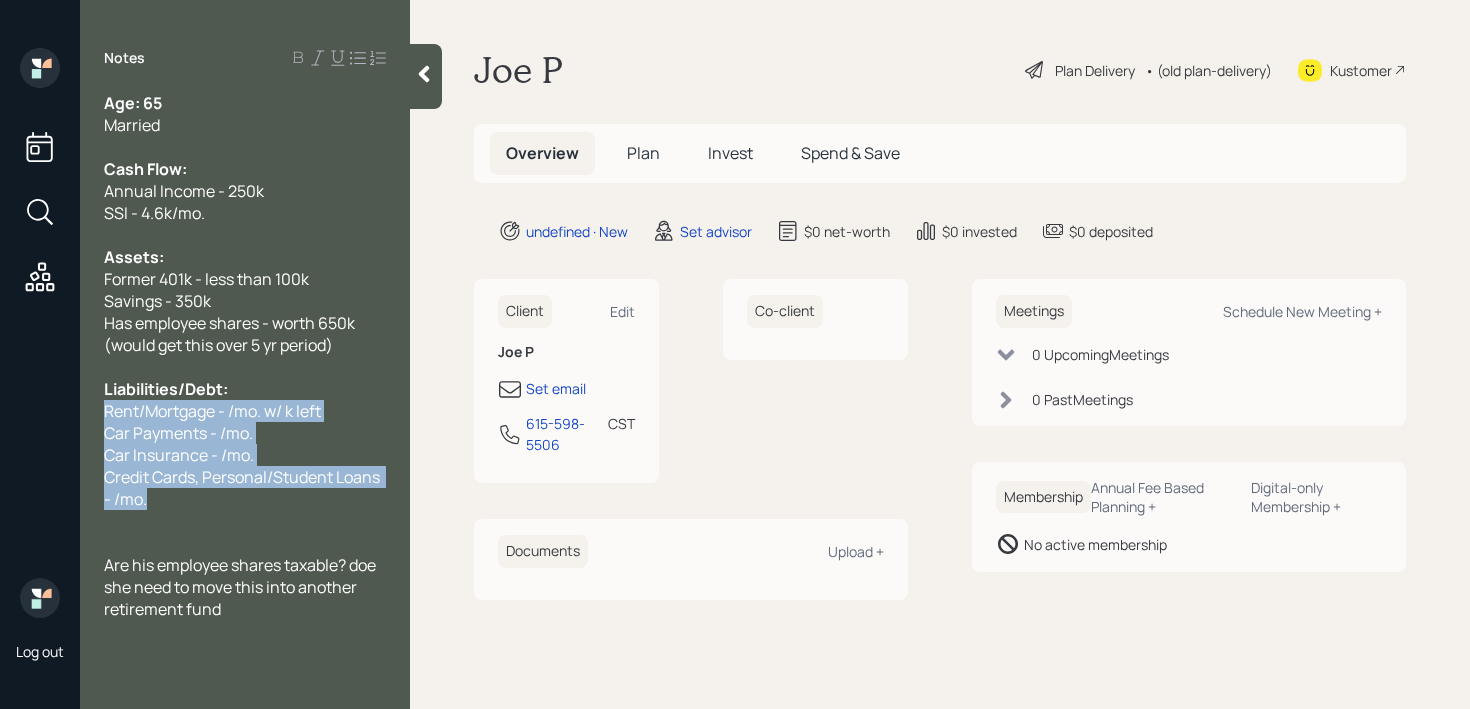 drag, startPoint x: 150, startPoint y: 507, endPoint x: 92, endPoint y: 413, distance: 110.45361 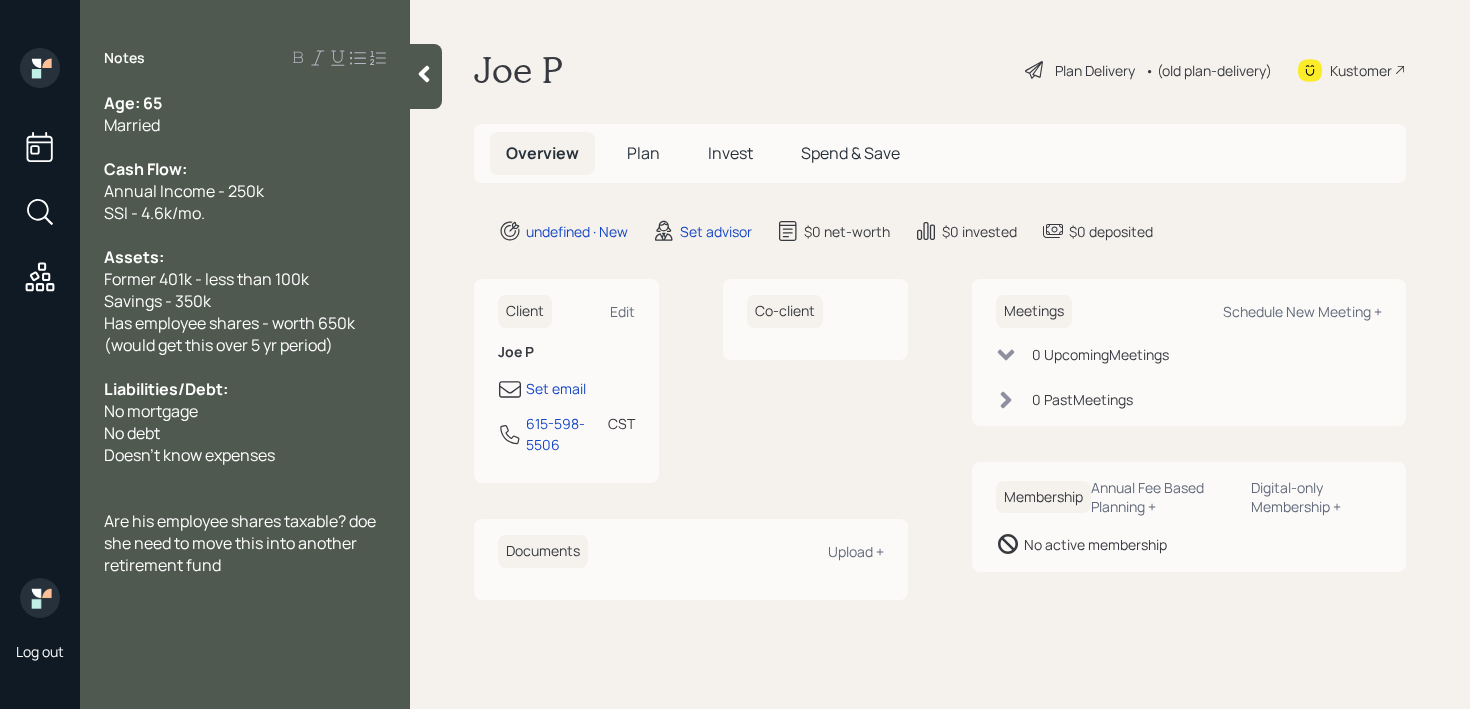 click on "Notes Age: 65 Married Cash Flow: Annual Income - 250k SSI - 4.6k/mo. Assets: Former 401k - less than 100k Savings - 350k Has employee shares - worth 650k (would get this over 5 yr period) Liabilities/Debt: No mortgage No debt Doesn't know expenses Are his employee shares taxable? doe she need to move this into another retirement fund" at bounding box center [245, 366] 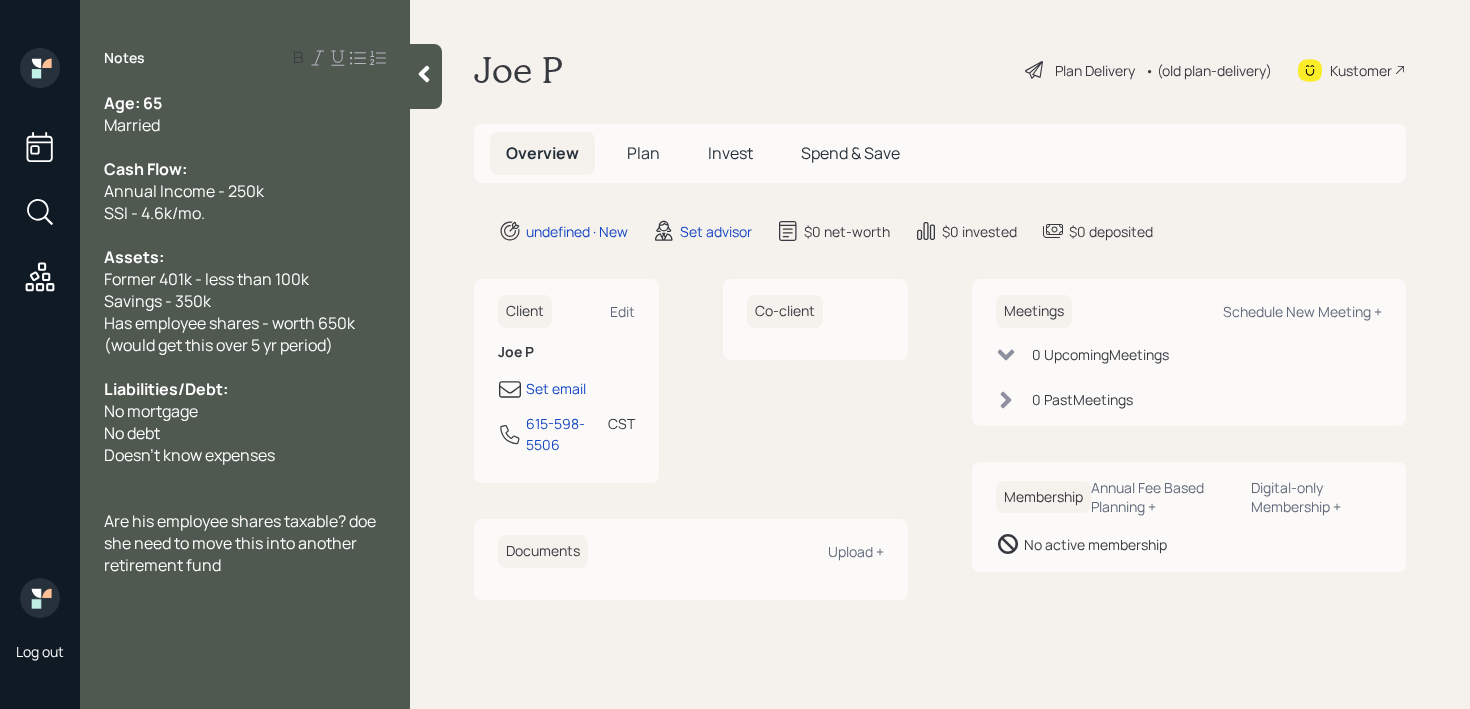 click at bounding box center [426, 76] 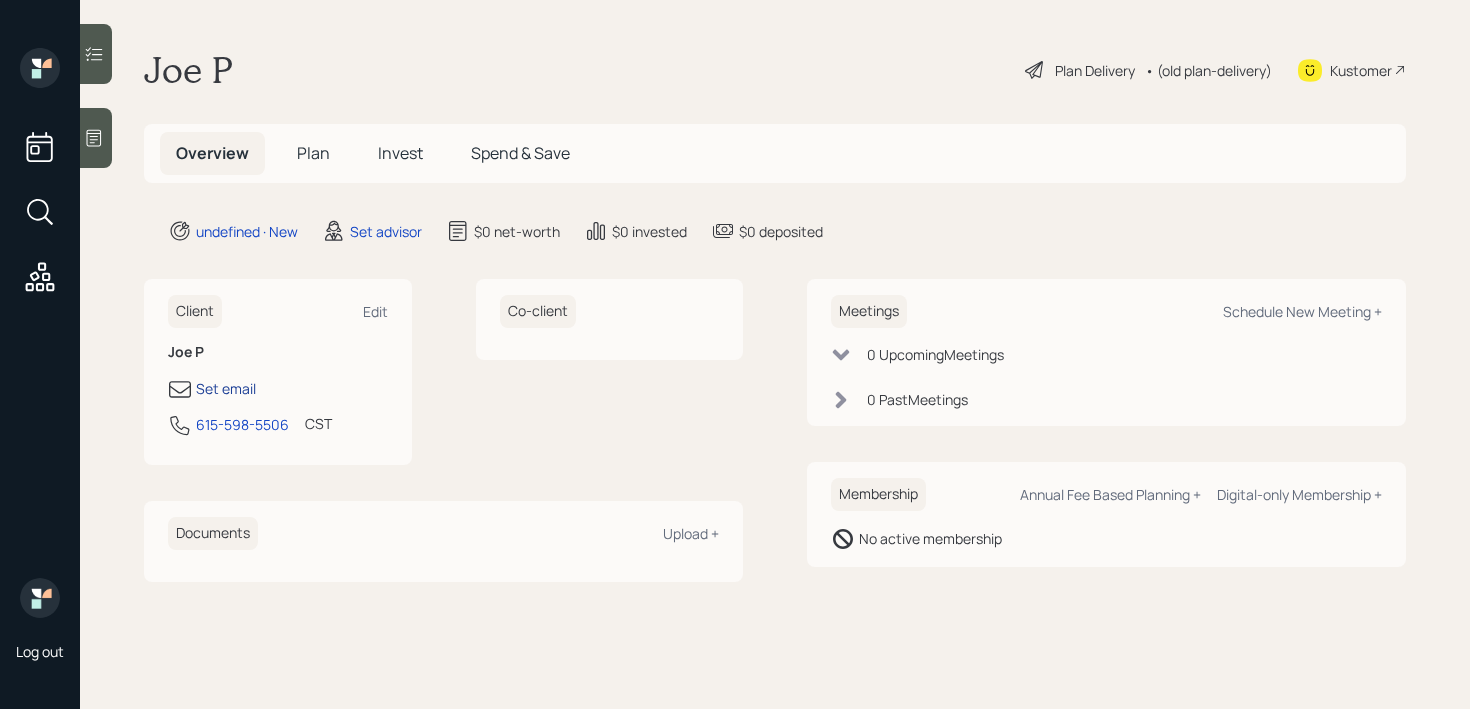 click on "Set email" at bounding box center (226, 388) 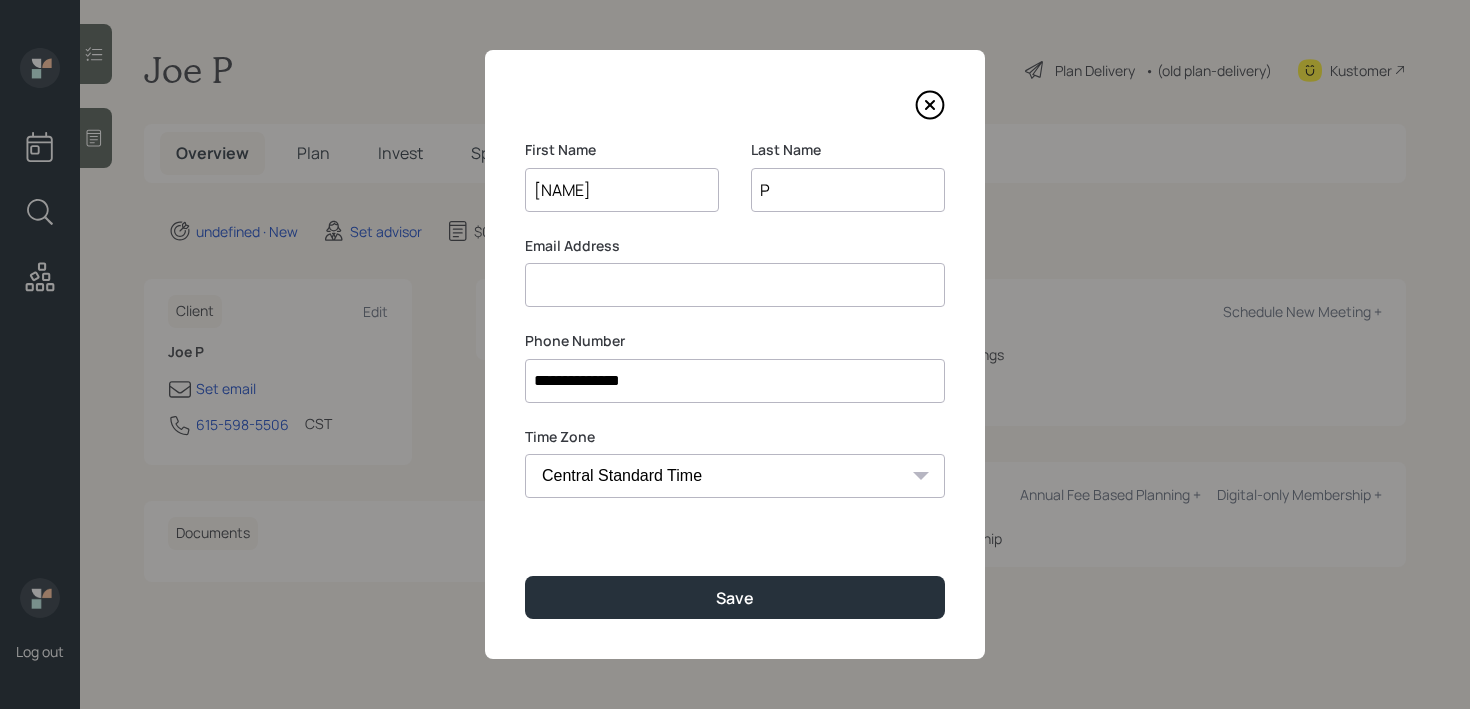 click on "P" at bounding box center [848, 190] 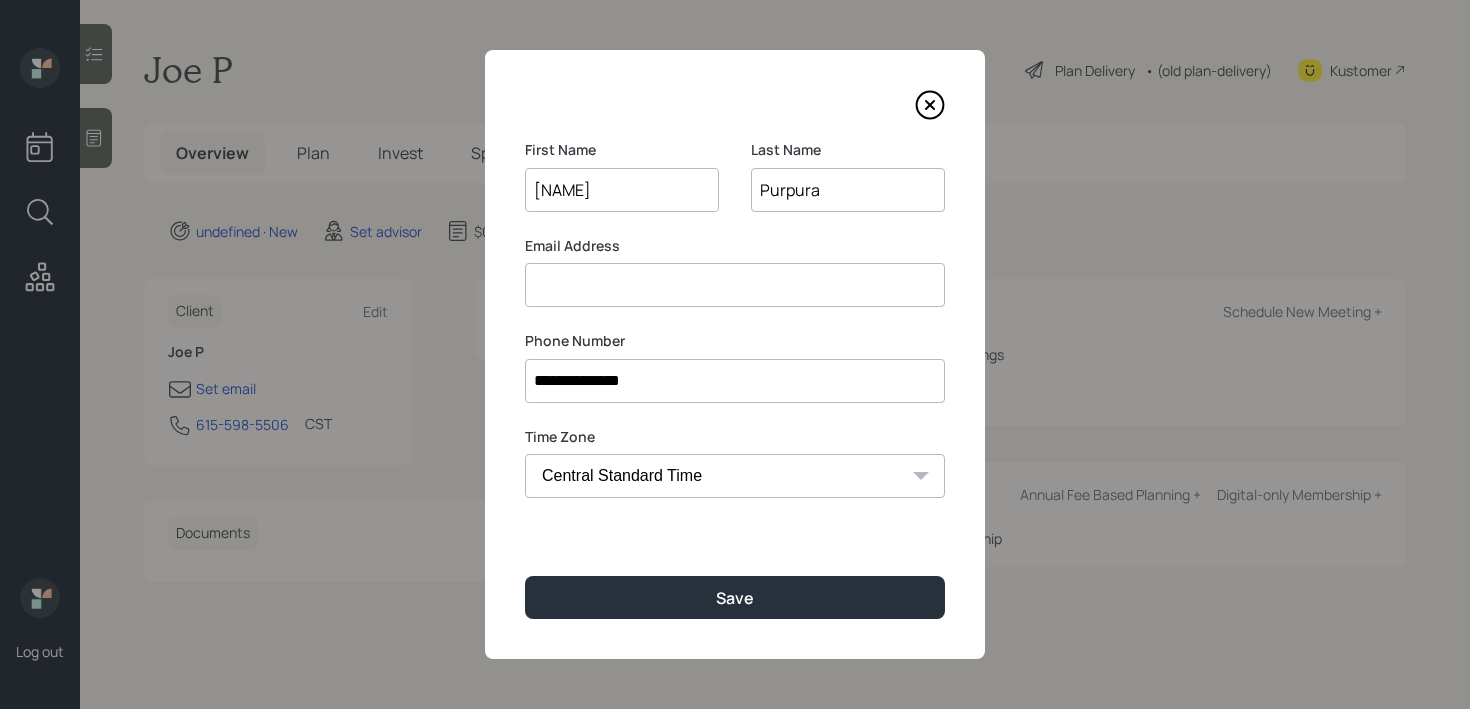 type on "Purpura" 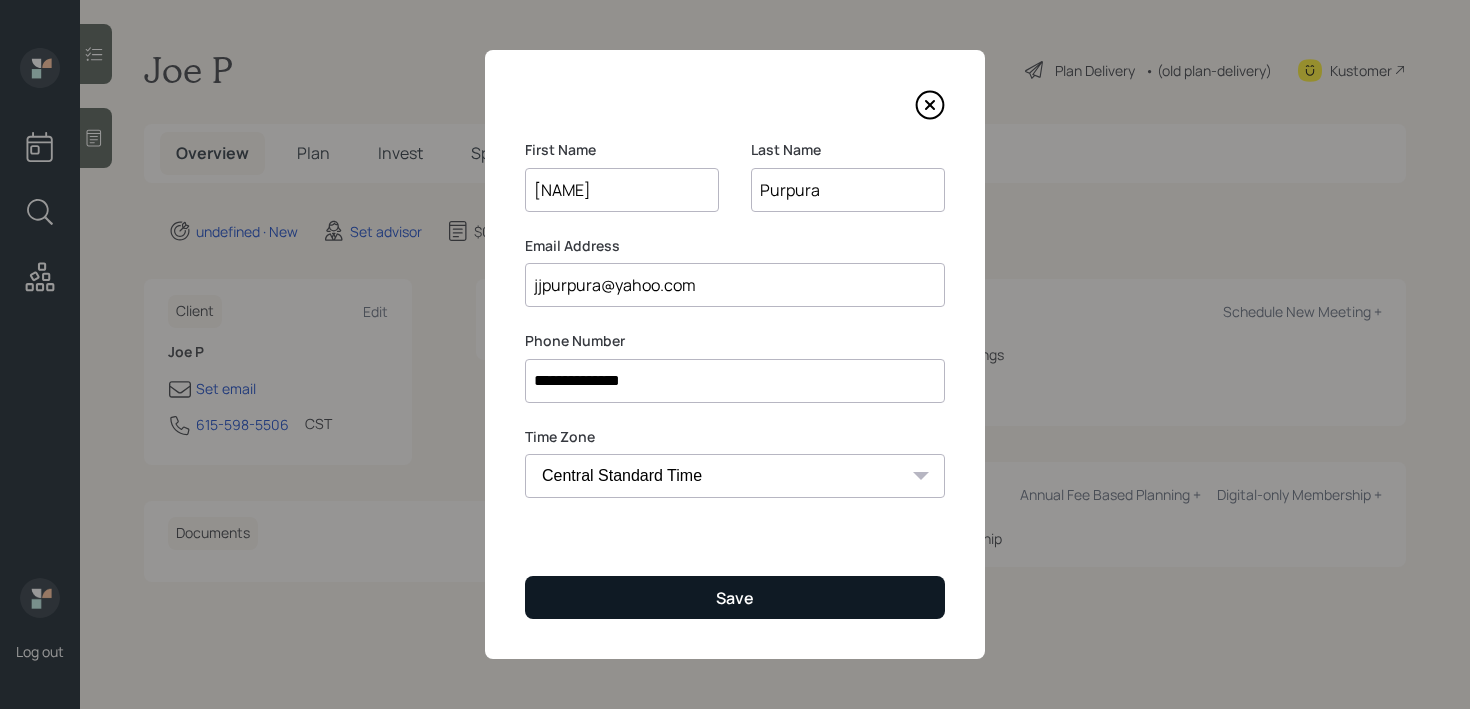 type on "jjpurpura@yahoo.com" 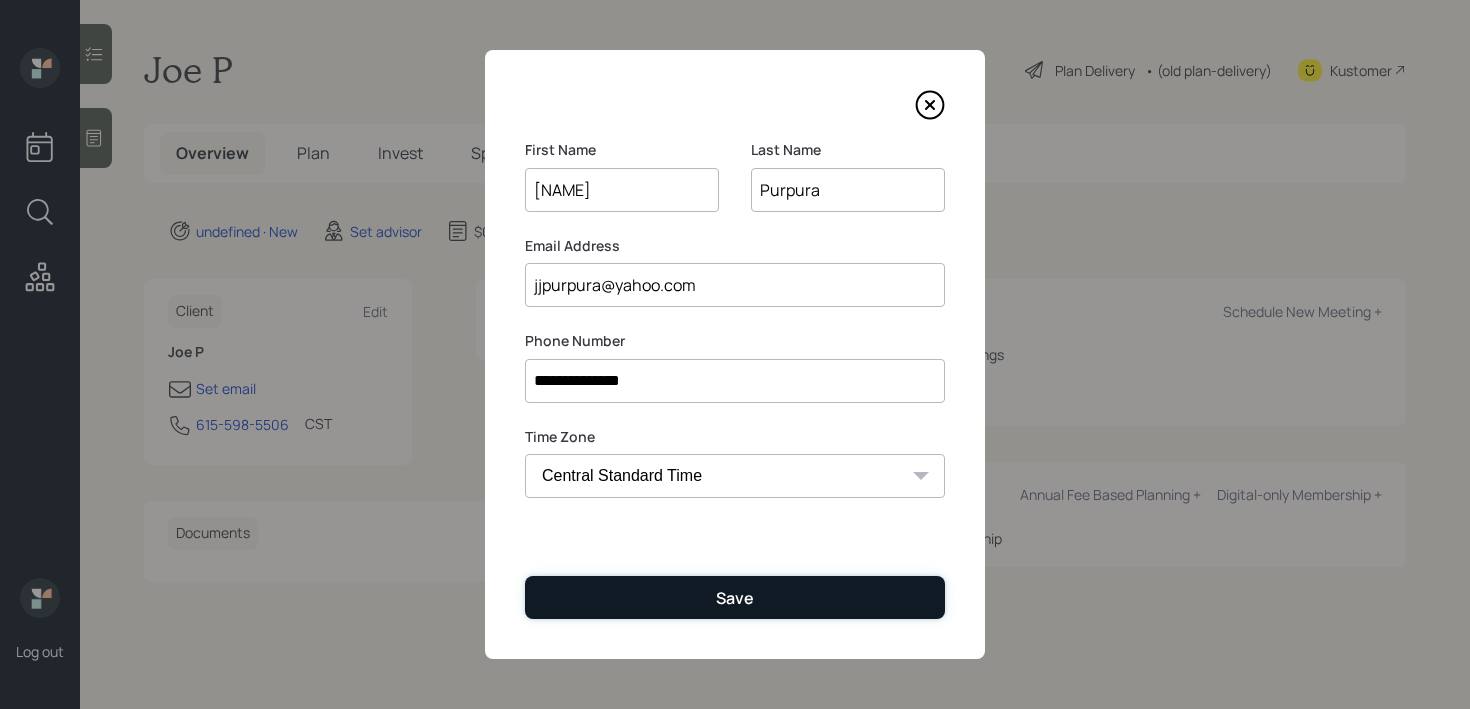 click on "Save" at bounding box center [735, 597] 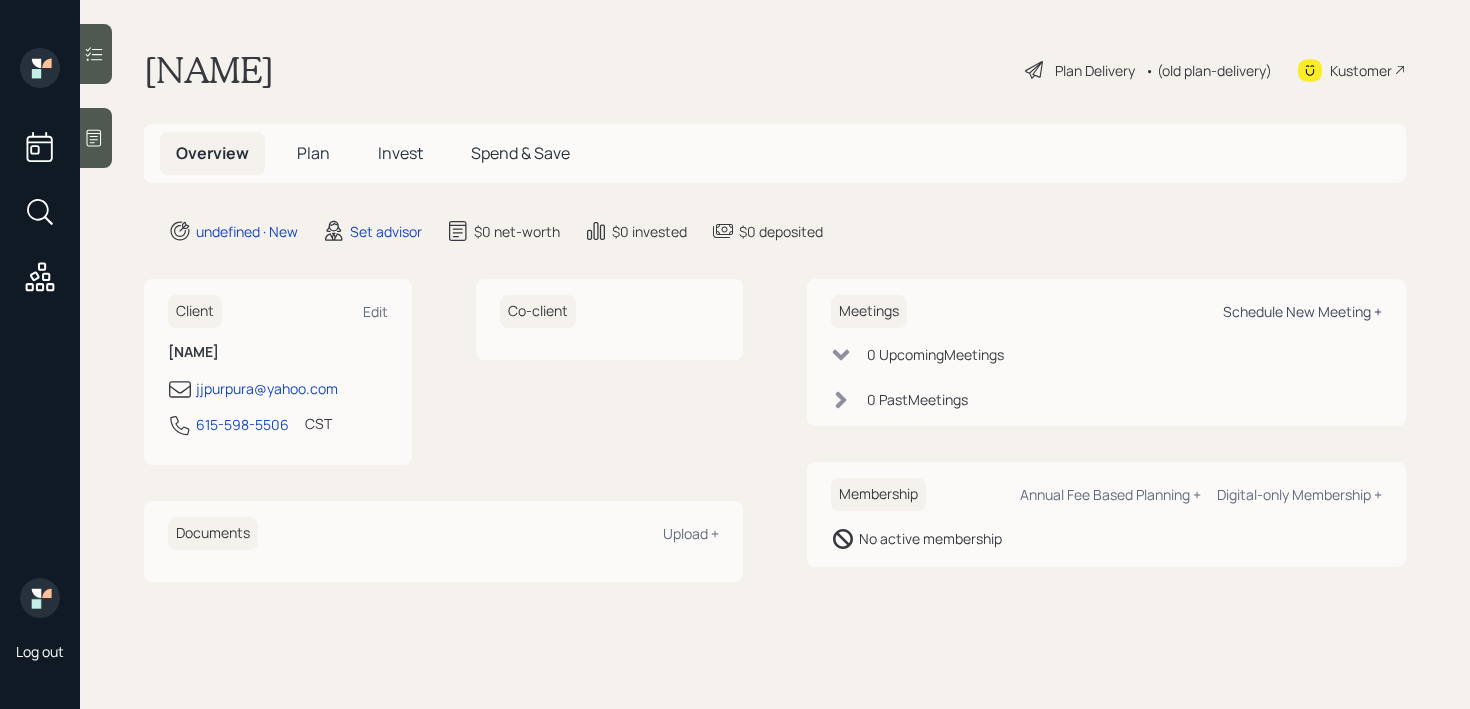 click on "Schedule New Meeting +" at bounding box center [1302, 311] 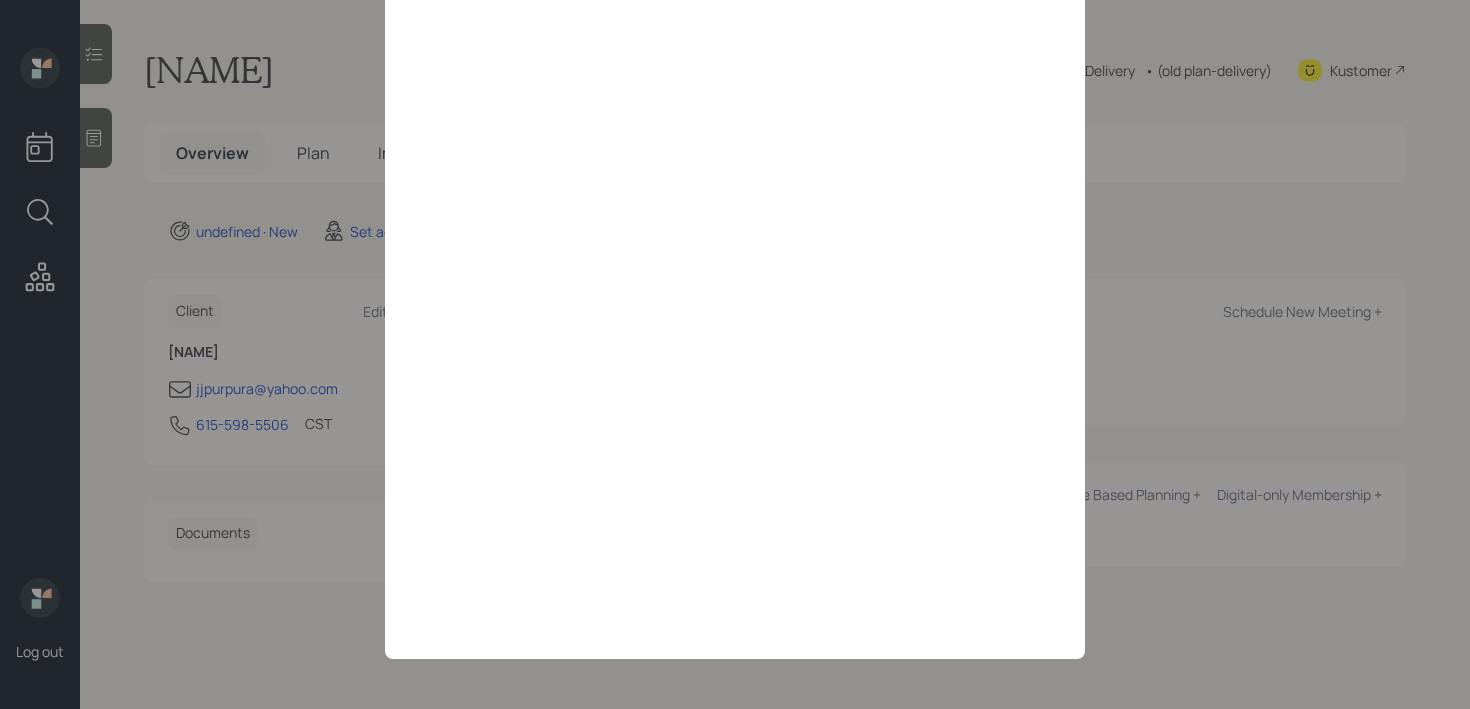 scroll, scrollTop: 0, scrollLeft: 0, axis: both 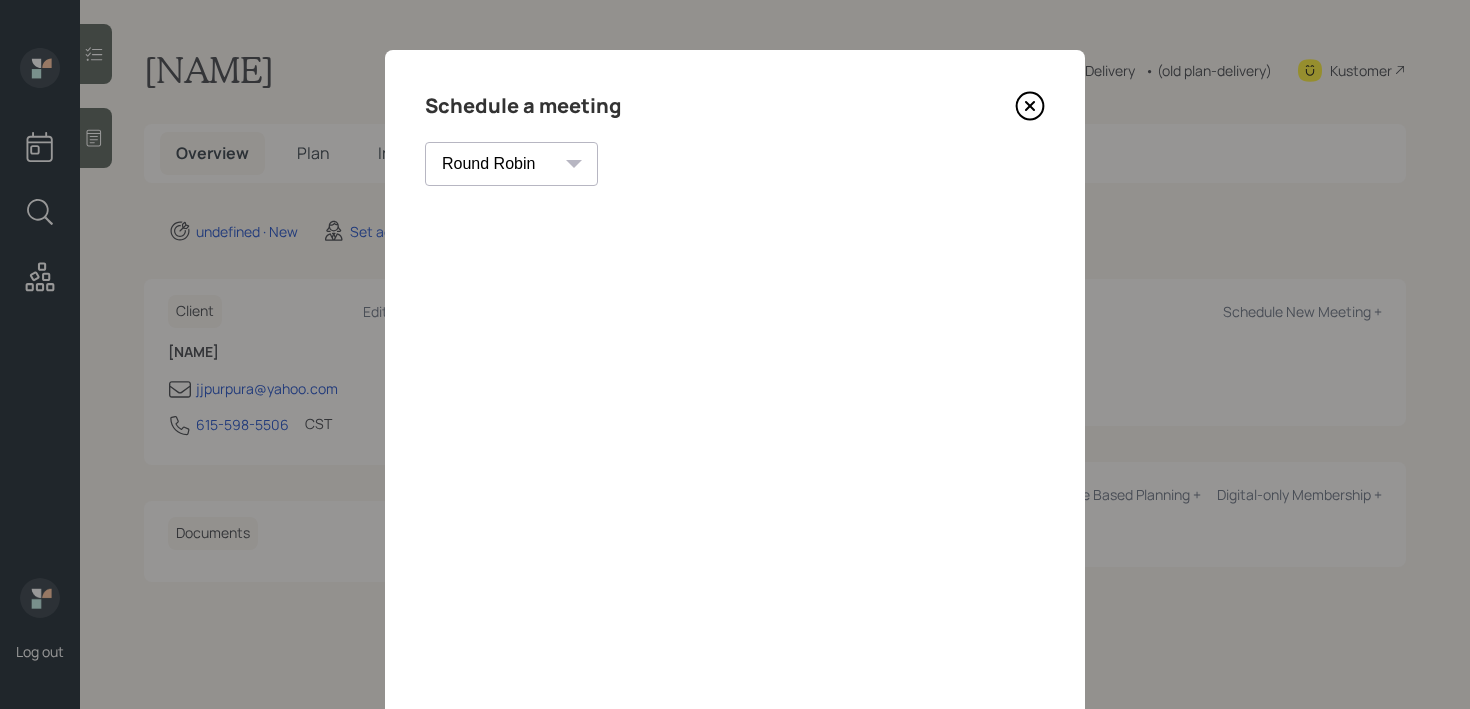 click on "Theresa Spinello Matthew Burke Aleksandra Szegda Eitan Bar-David Ian Yamey Trevor Nelson Melissa Louis Hamza Chaudhry Christian Ruiz Gordon Hanssen Robby Grisanti Jonah Coleman Tyler End Michael Russo Treva Nostdahl Eric Schwartz James DiStasi Hunter Neumayer Sami Boghos Harrison Schaefer Round Robin" at bounding box center [511, 164] 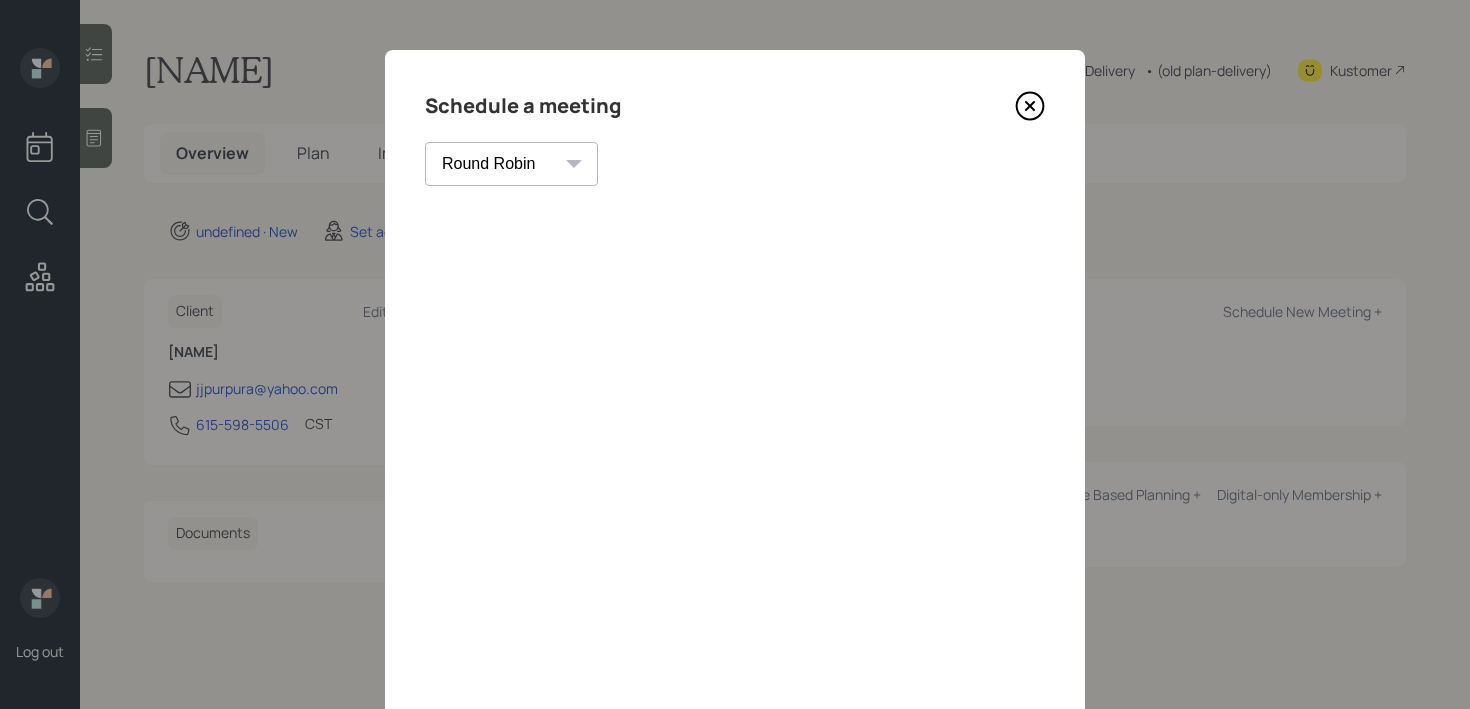 select on "f14b762f-c7c2-4b89-9227-8fa891345eea" 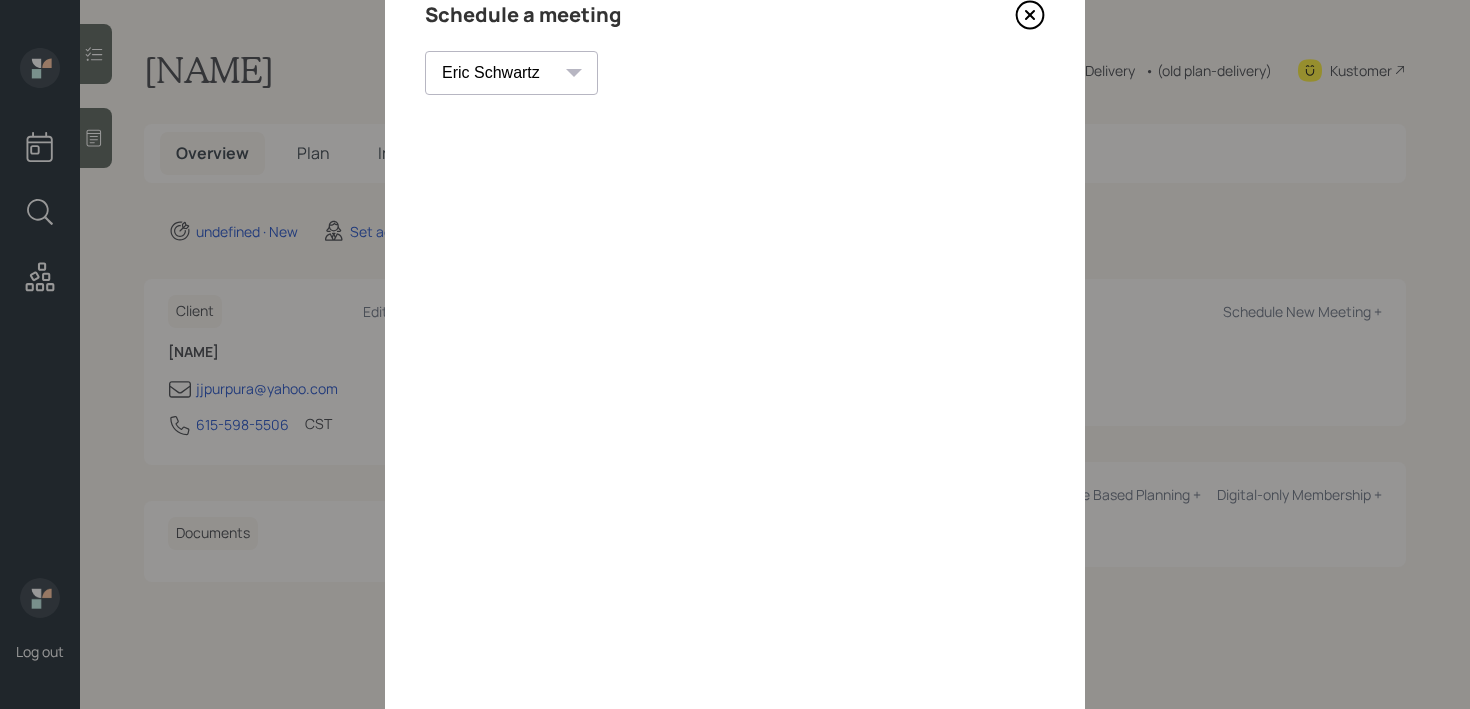 scroll, scrollTop: 80, scrollLeft: 0, axis: vertical 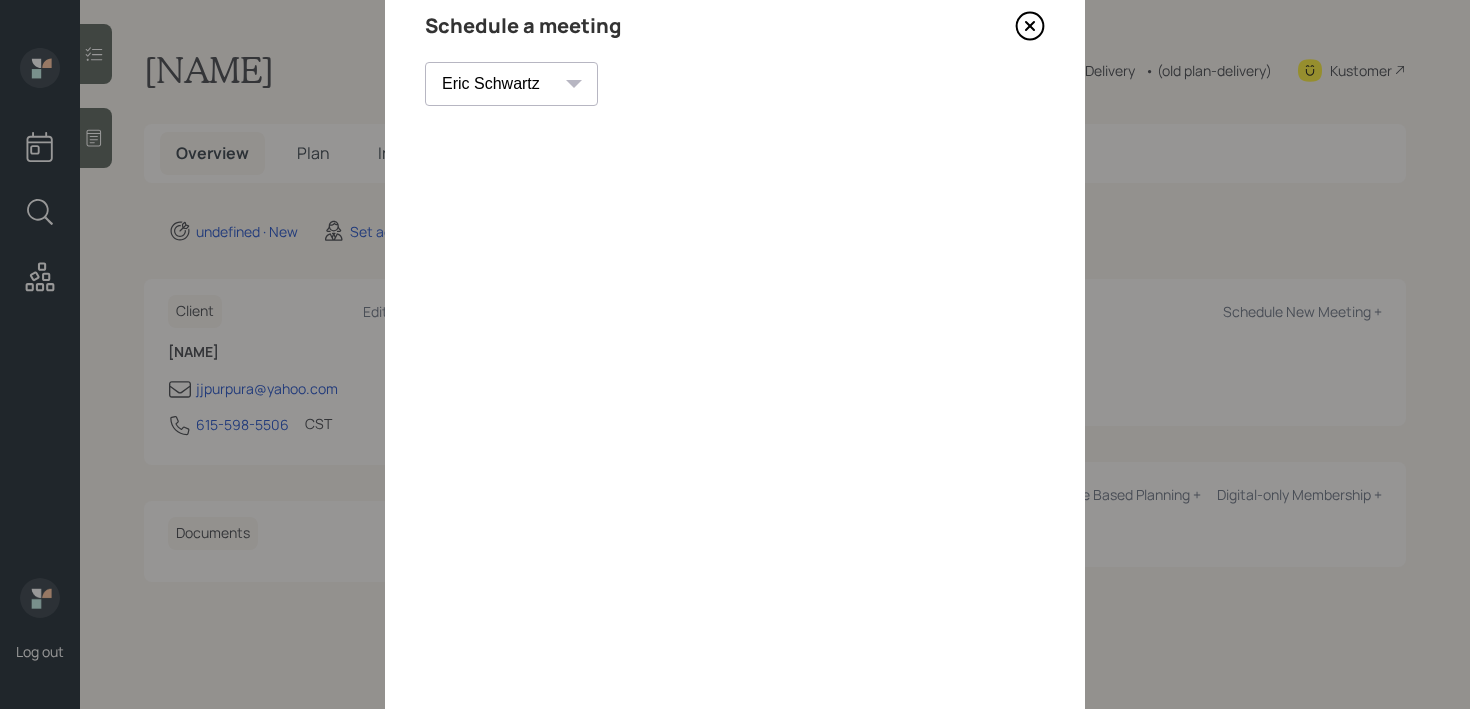 click 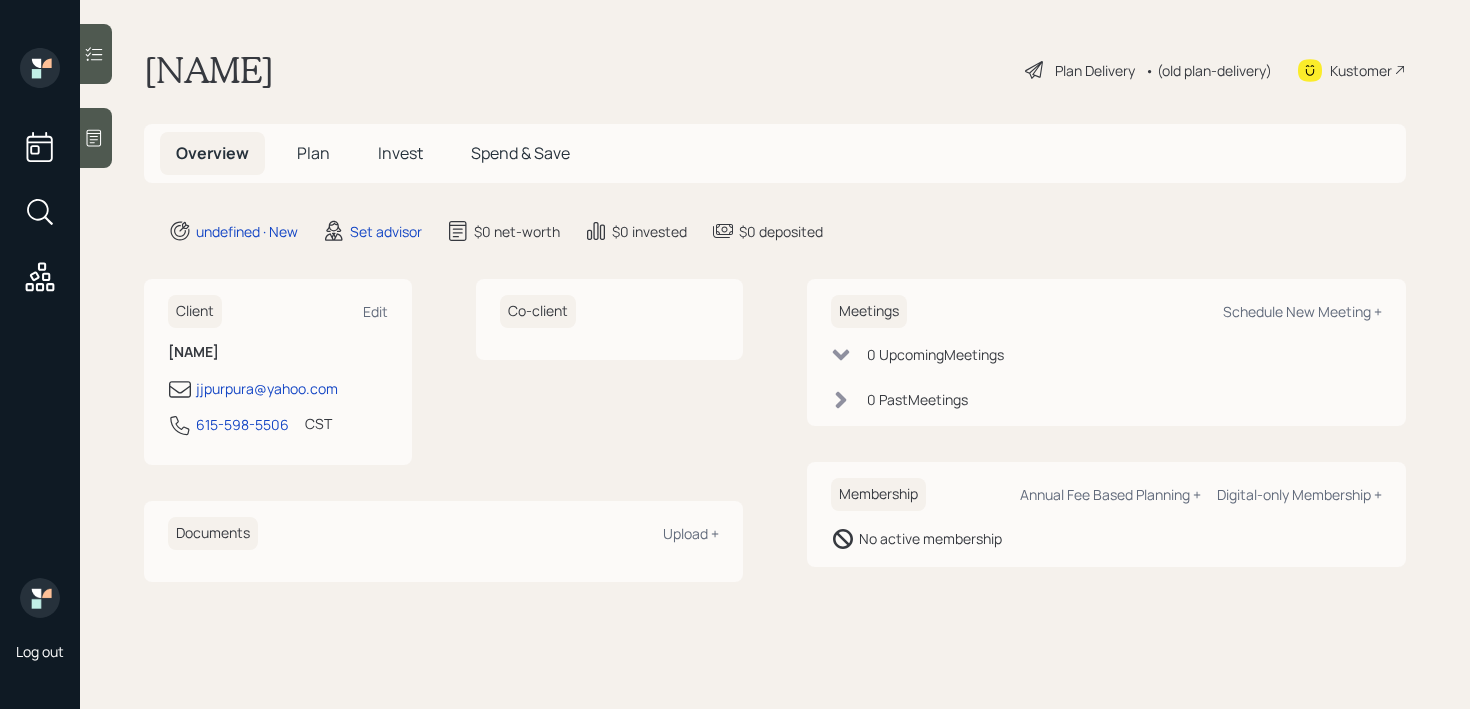 click on "Log out" at bounding box center (40, 354) 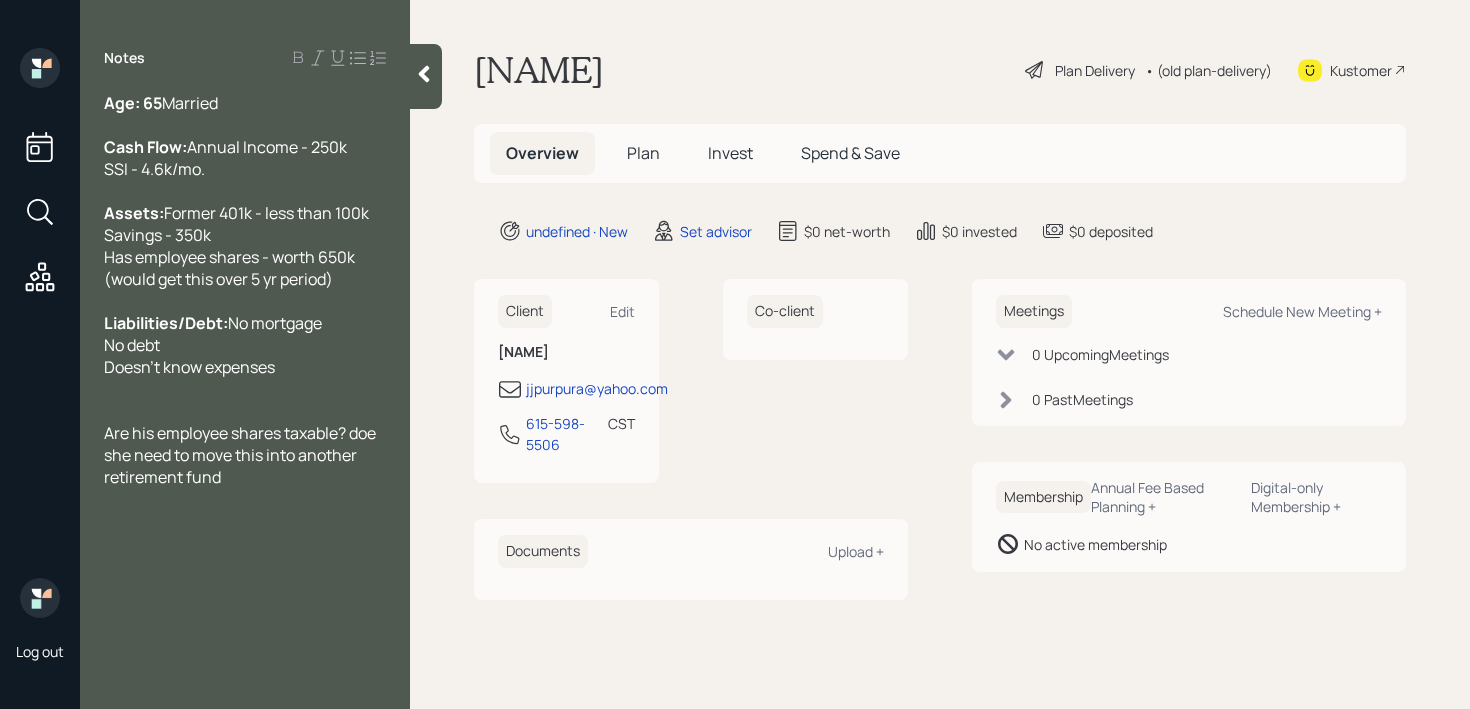 click on "Kustomer" at bounding box center [1361, 70] 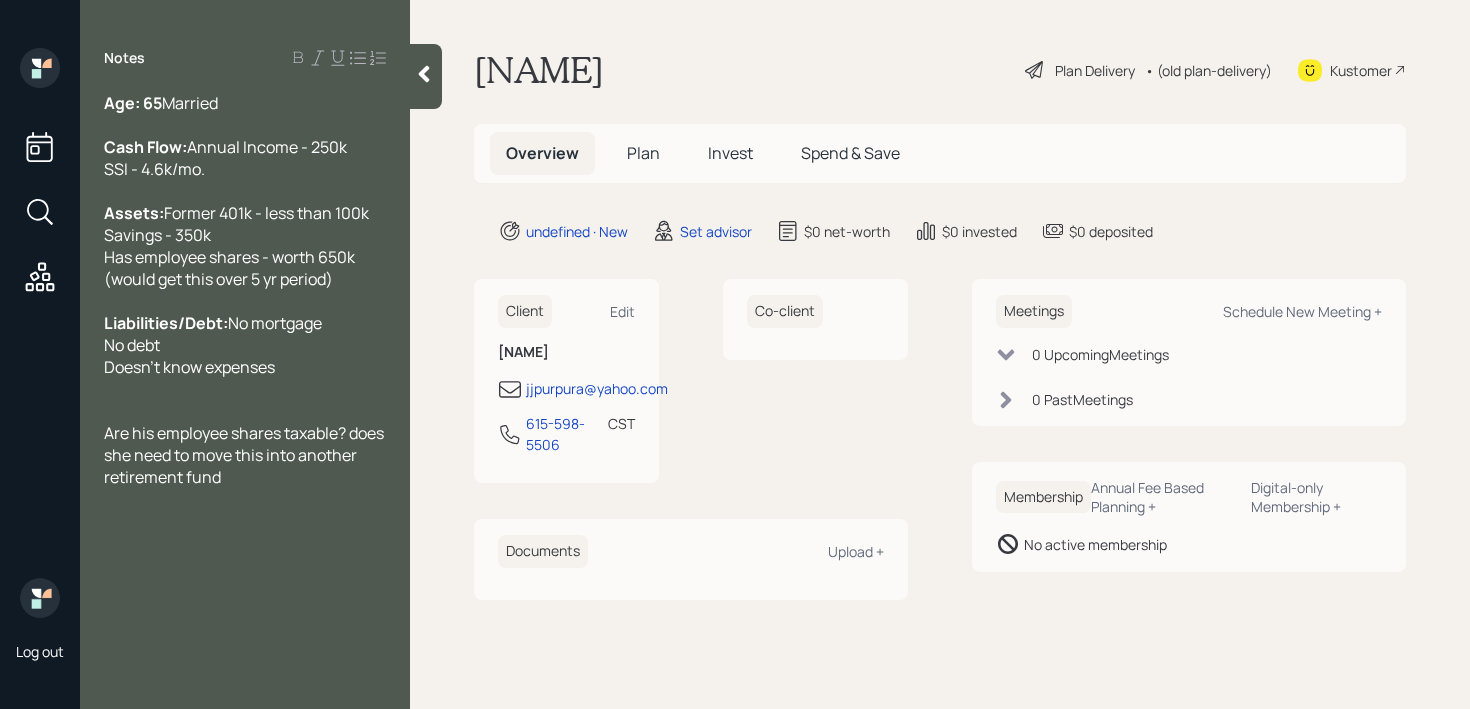 click on "Are his employee shares taxable? does she need to move this into another retirement fund" at bounding box center (245, 455) 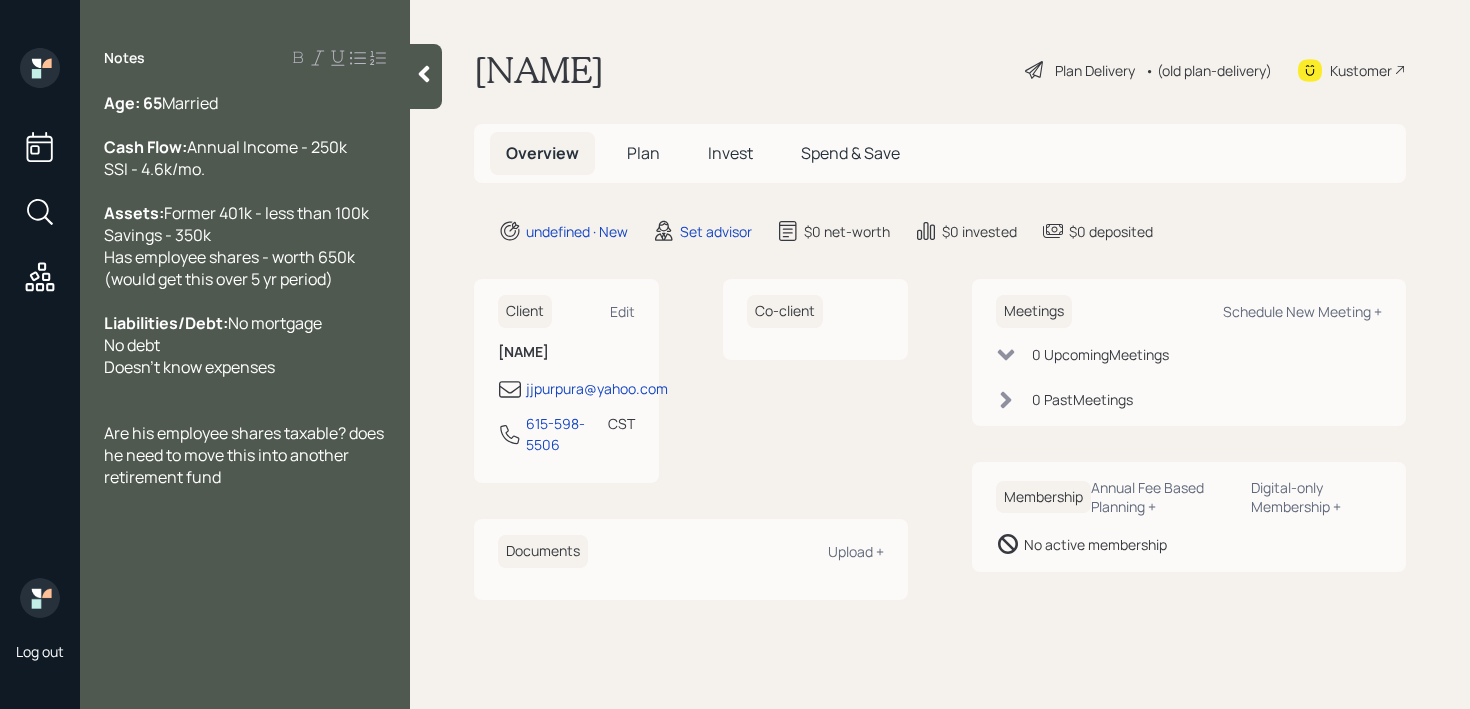 click on "Age: 65
Married" at bounding box center (245, 103) 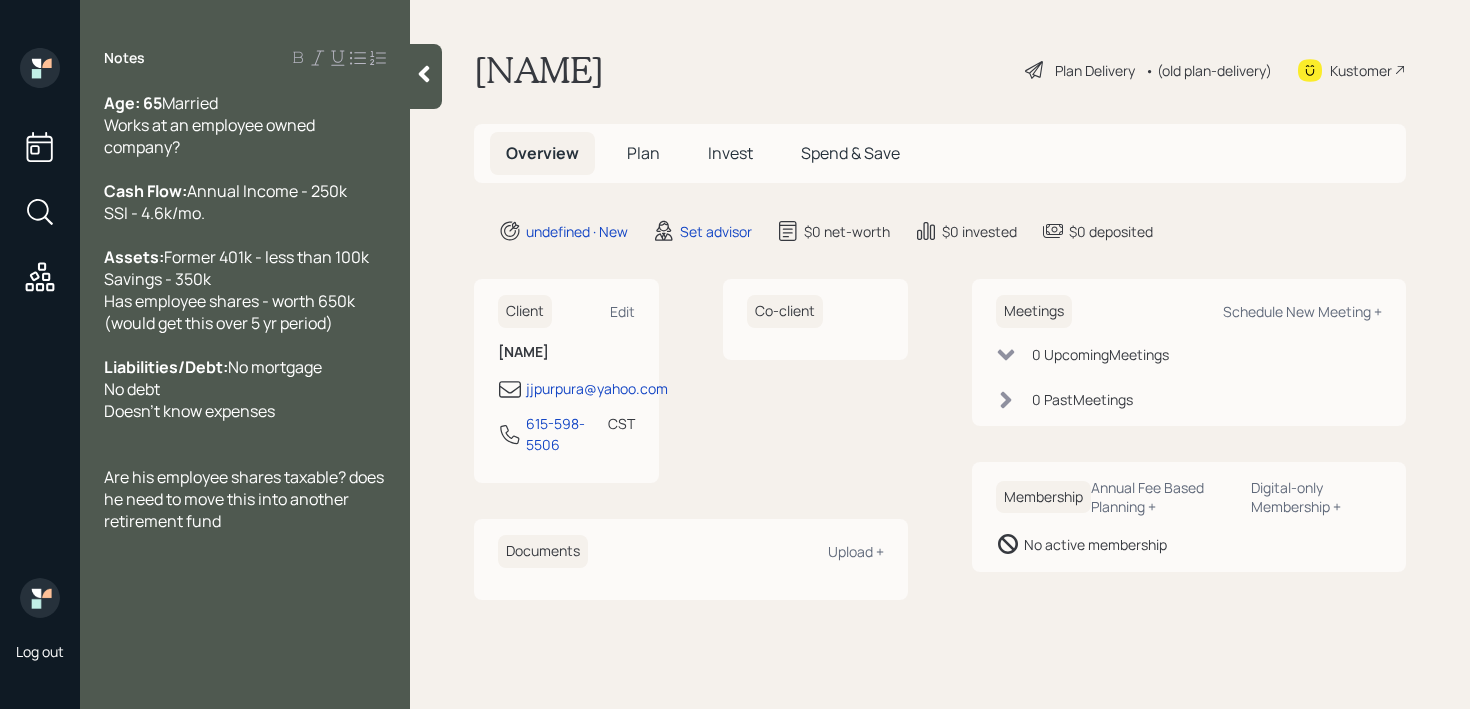 click on "Cash Flow:
Annual Income - 250k
SSI - 4.6k/mo." at bounding box center [245, 202] 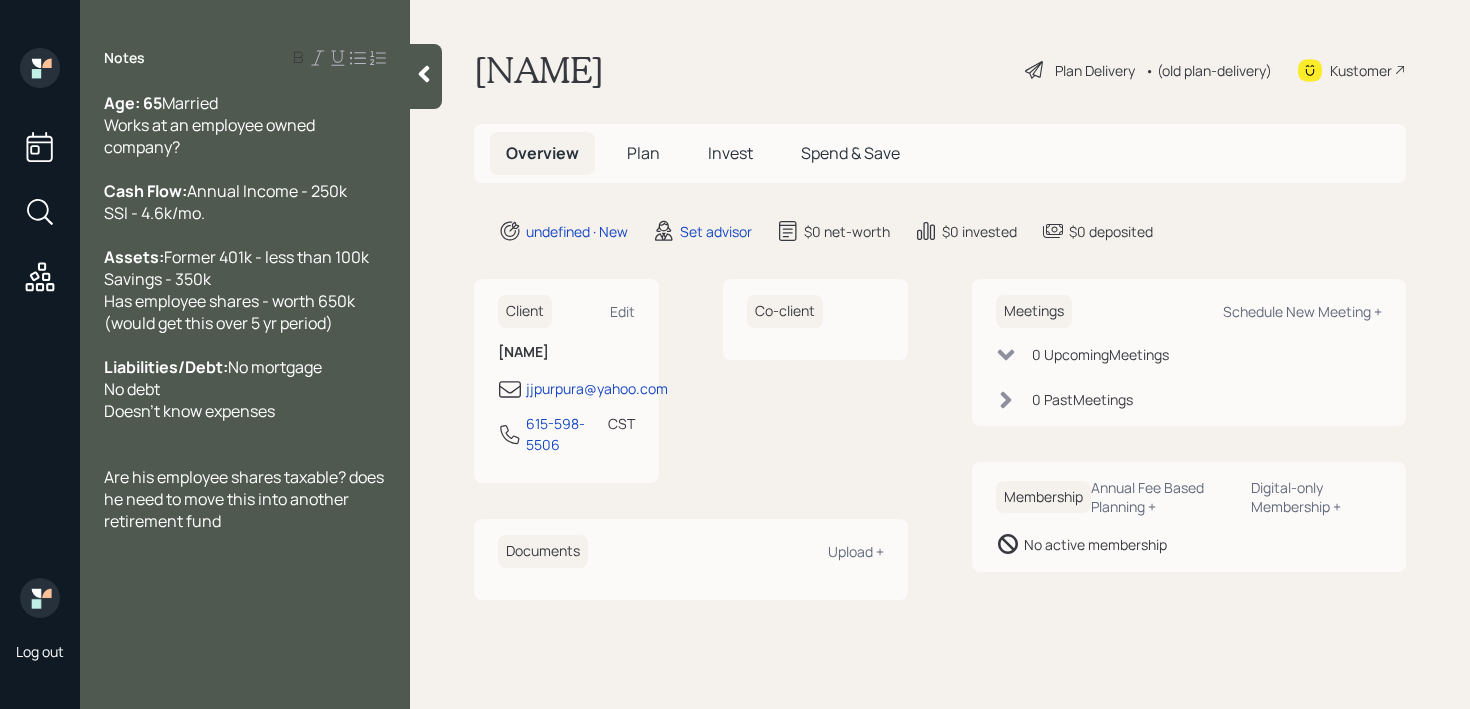 click on "Annual Income - 250k
SSI - 4.6k/mo." at bounding box center (225, 202) 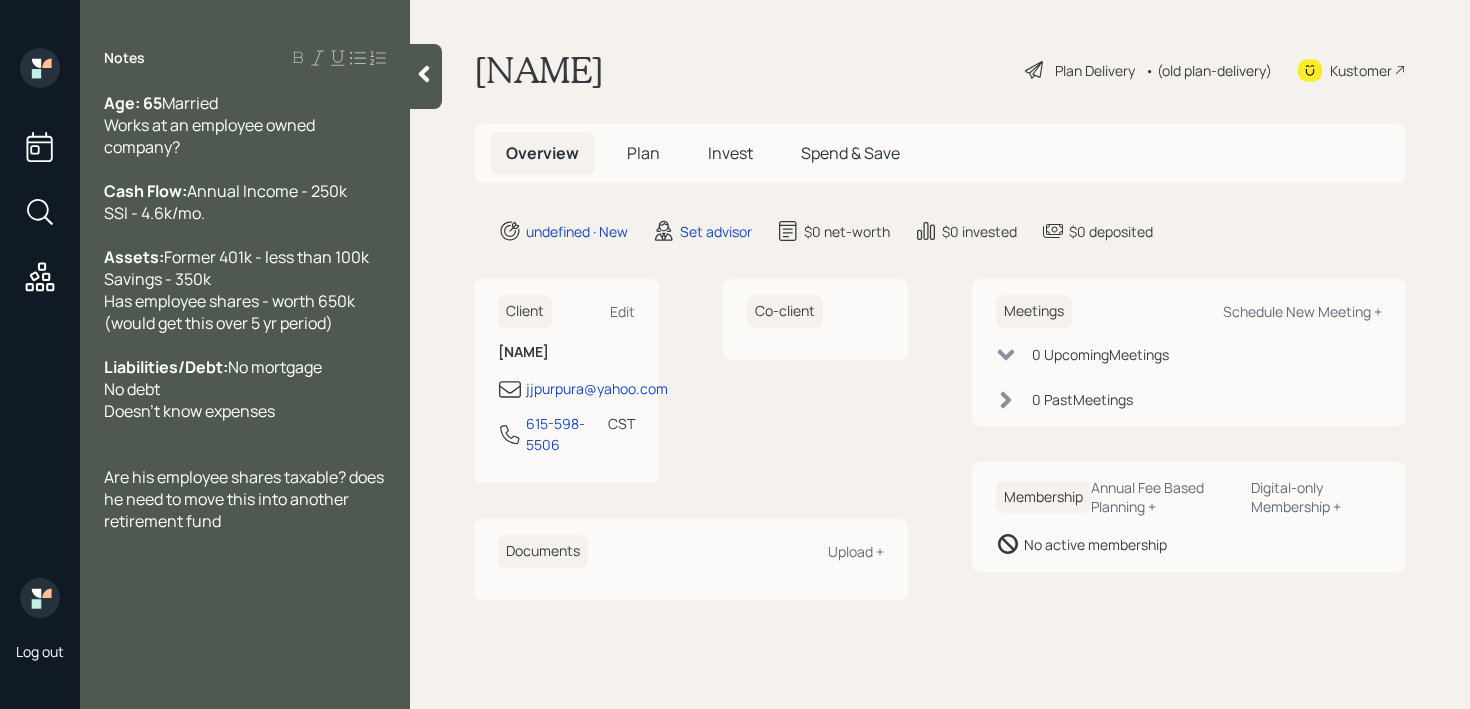 click on "Cash Flow:
Annual Income - 250k
SSI - 4.6k/mo." at bounding box center (245, 202) 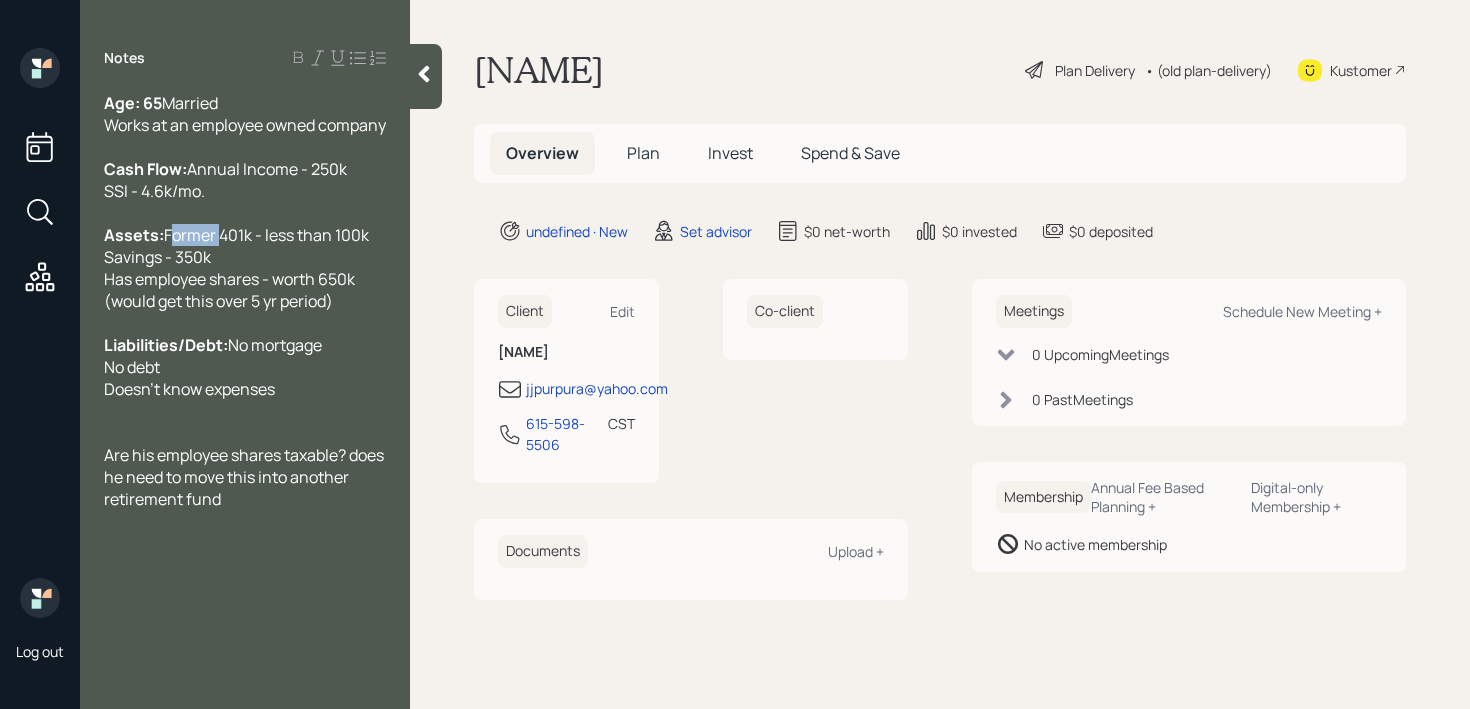 drag, startPoint x: 154, startPoint y: 325, endPoint x: 22, endPoint y: 321, distance: 132.0606 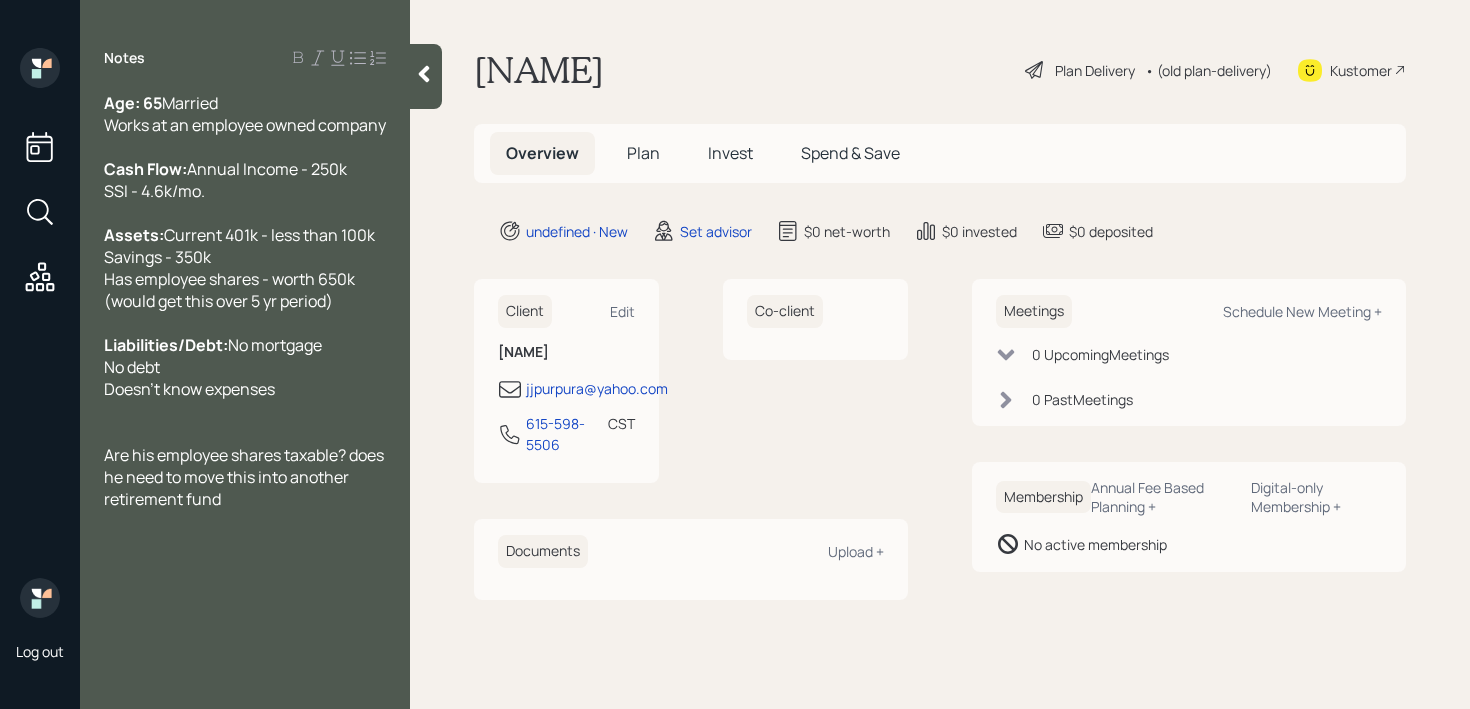 click on "Assets:
Current 401k - less than 100k
Savings - 350k
Has employee shares - worth 650k (would get this over 5 yr period)" at bounding box center (245, 268) 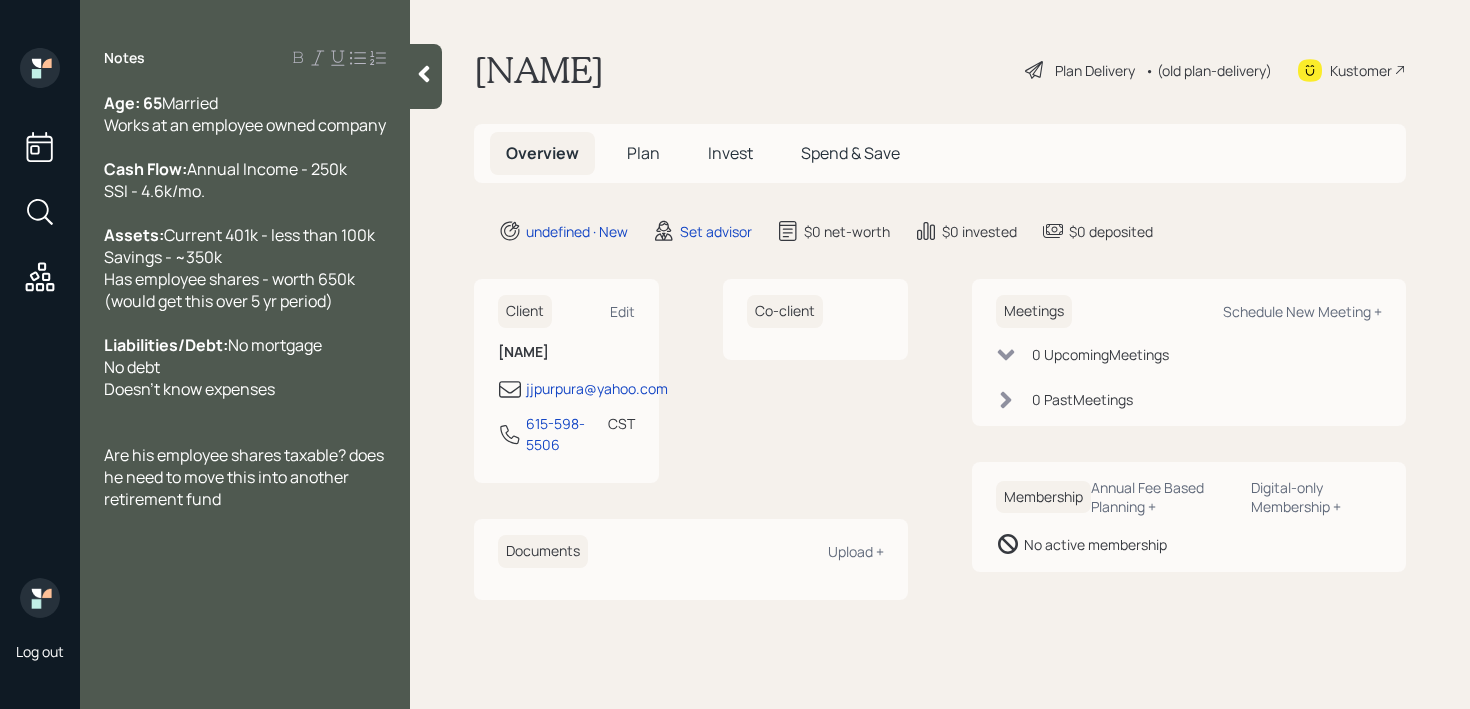 click on "Assets:
Current 401k - less than 100k
Savings - ~350k
Has employee shares - worth 650k (would get this over 5 yr period)" at bounding box center [245, 268] 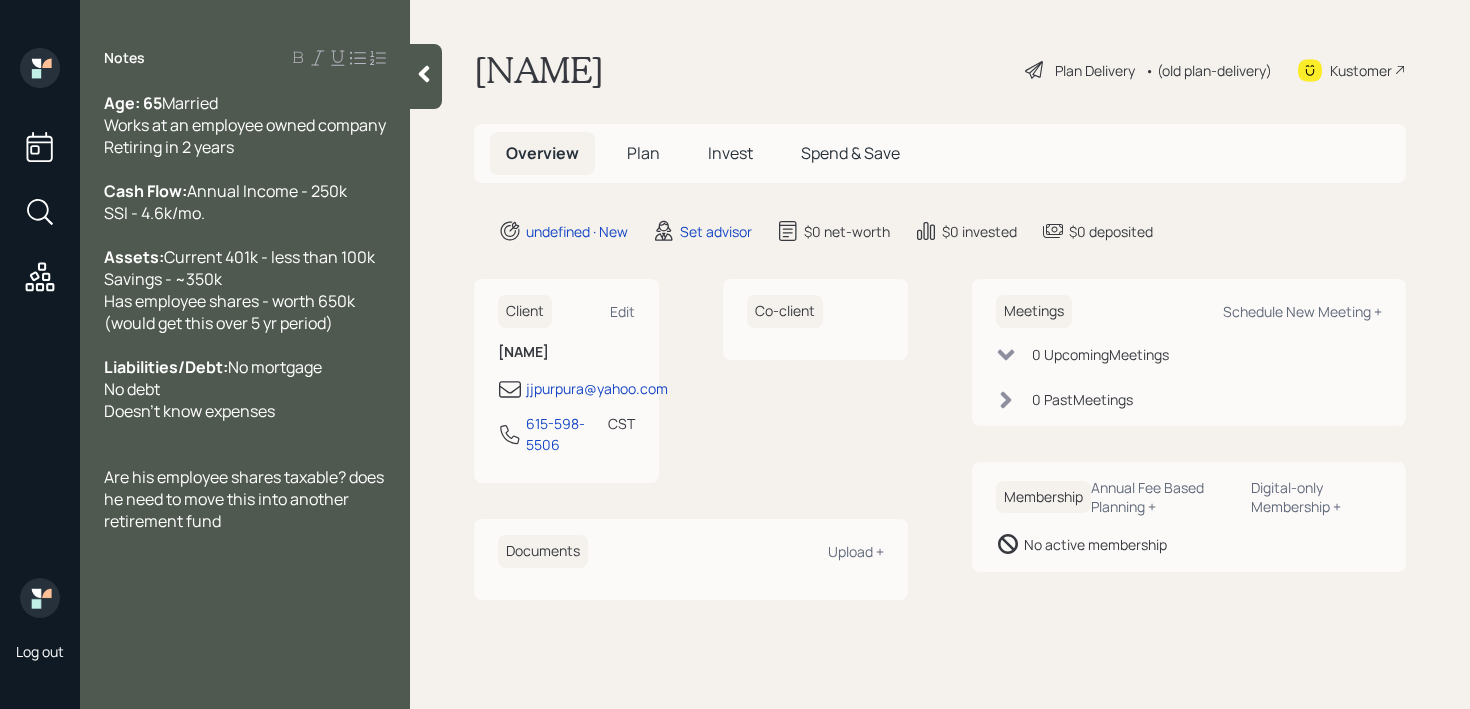 click on "Liabilities/Debt:
No mortgage
No debt
Doesn't know expenses" at bounding box center [245, 389] 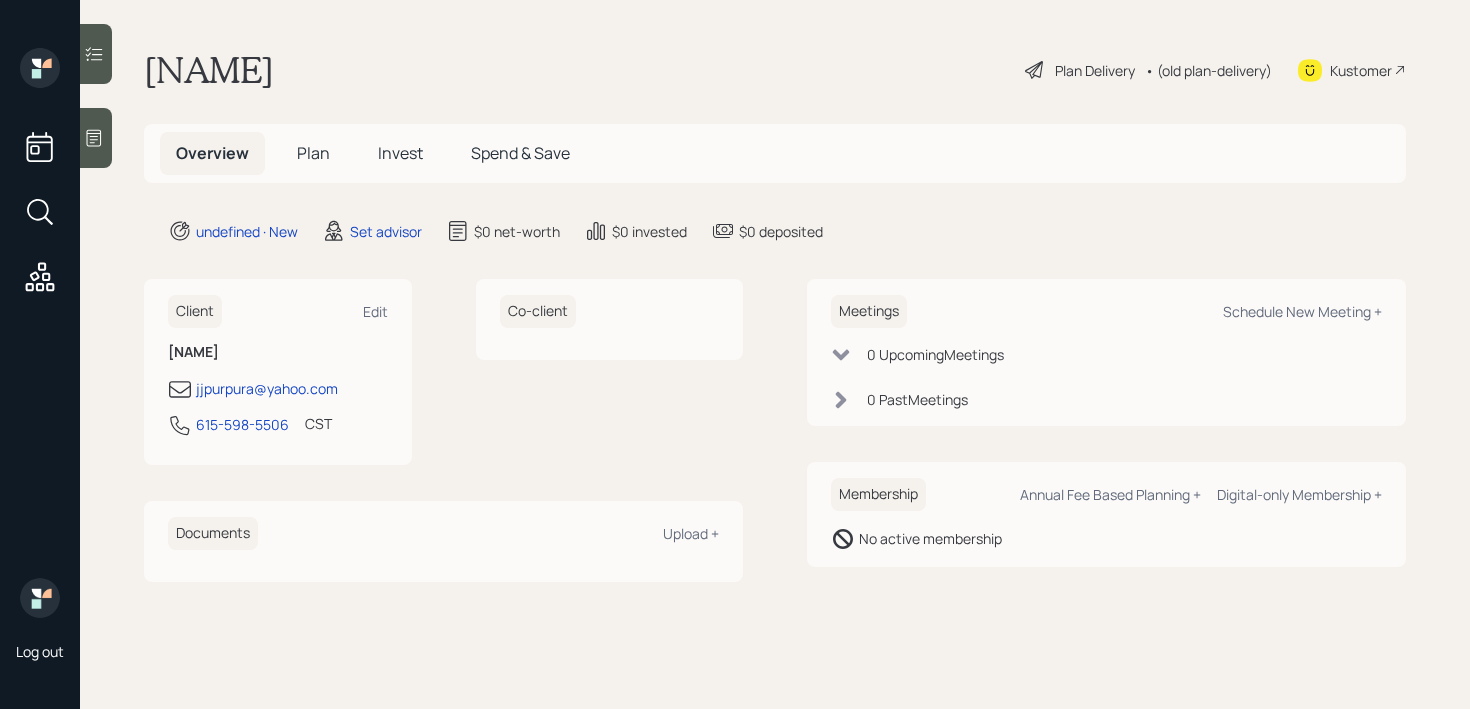 click on "Joe Purpura Plan Delivery • (old plan-delivery) Kustomer" at bounding box center [775, 70] 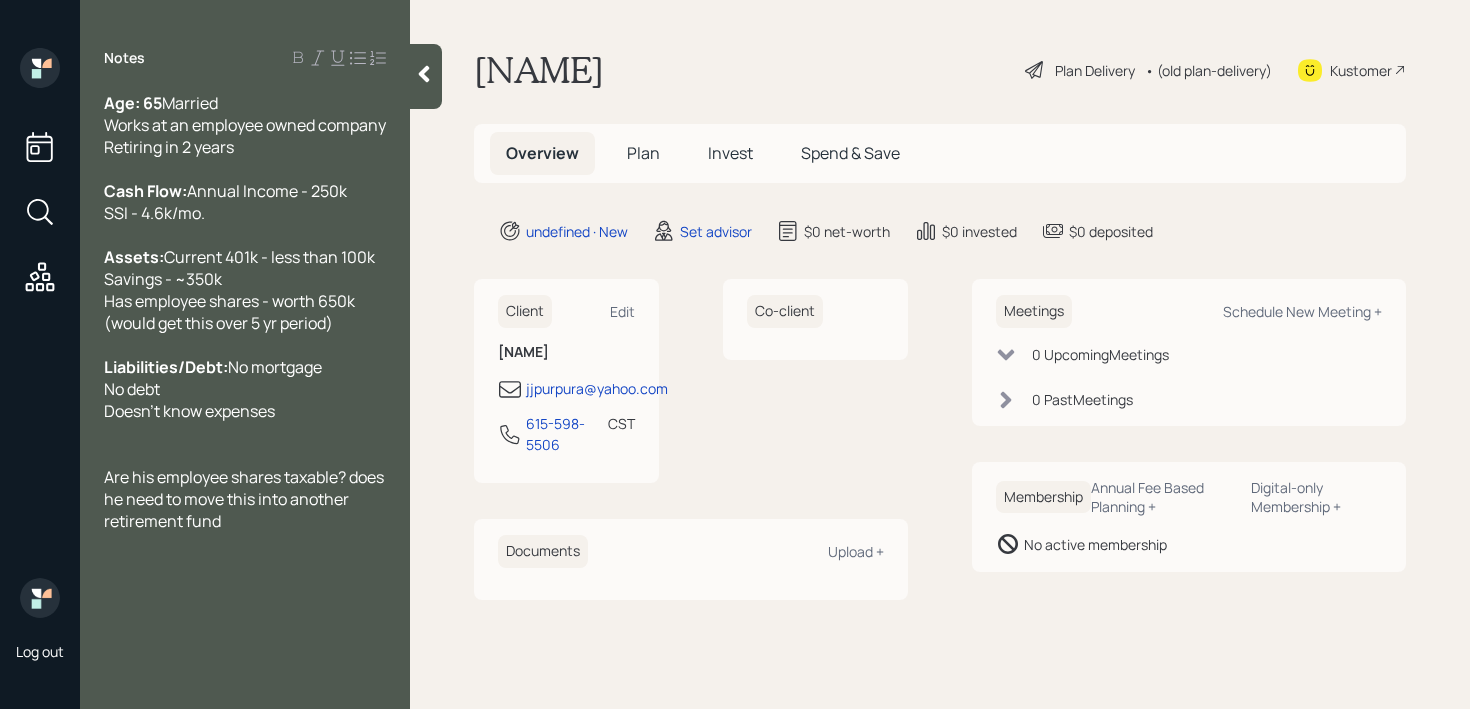click on "Liabilities/Debt:
No mortgage
No debt
Doesn't know expenses" at bounding box center [245, 389] 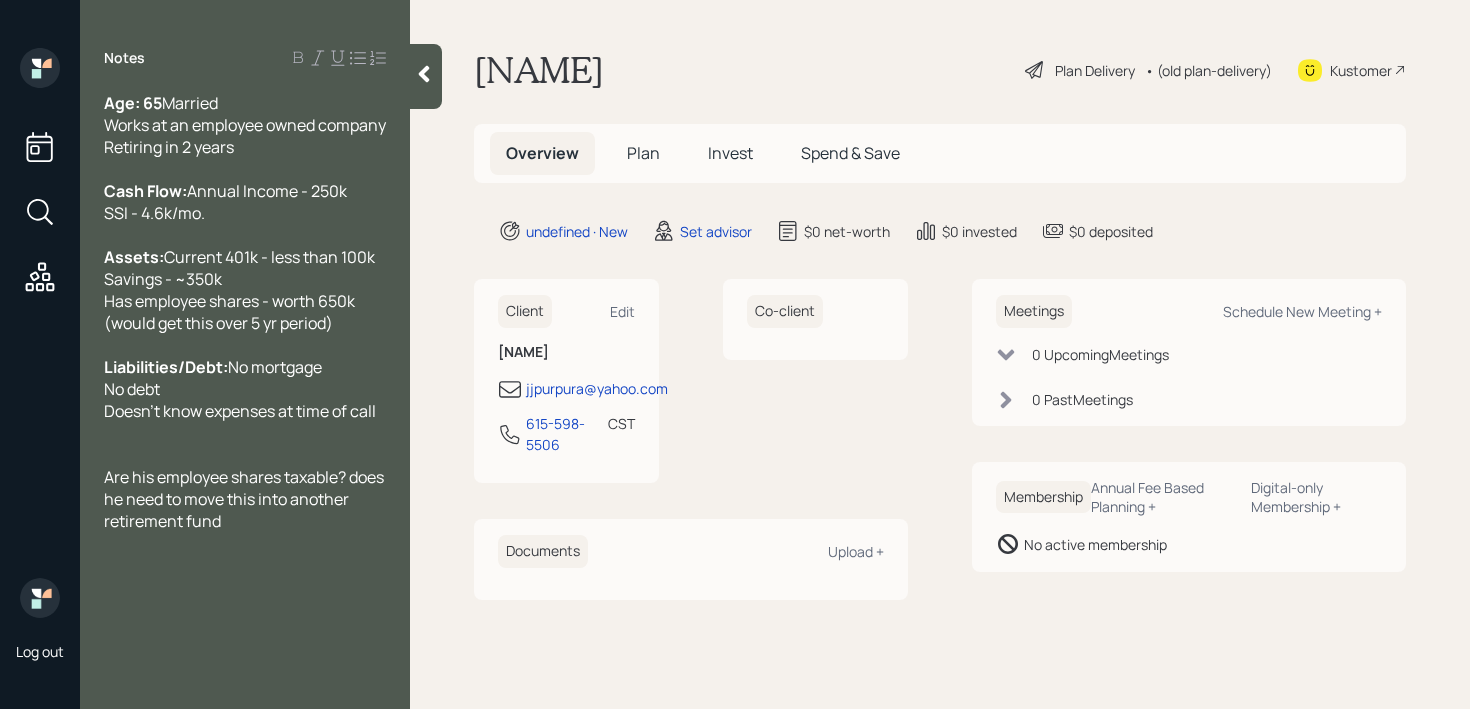 click on "No mortgage
No debt
Doesn't know expenses at time of call" at bounding box center (240, 389) 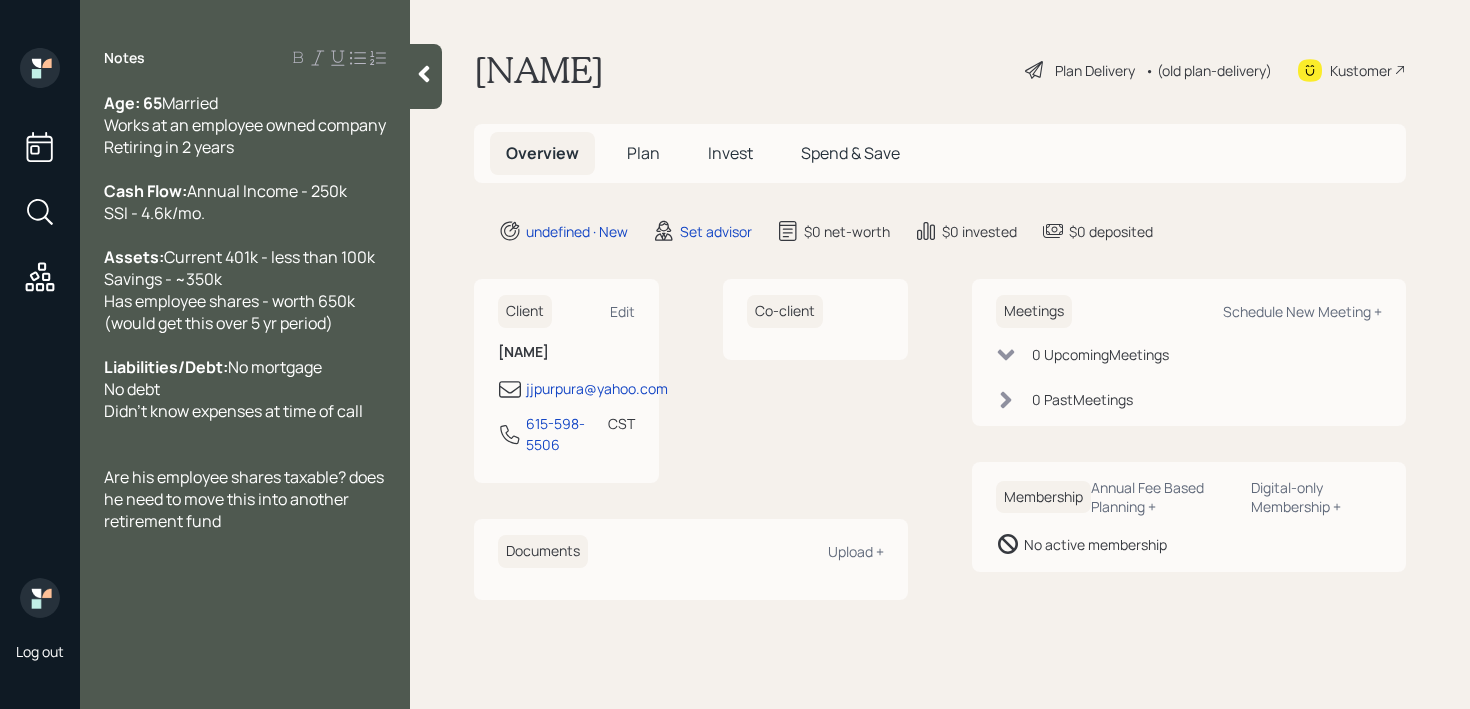 click at bounding box center (245, 433) 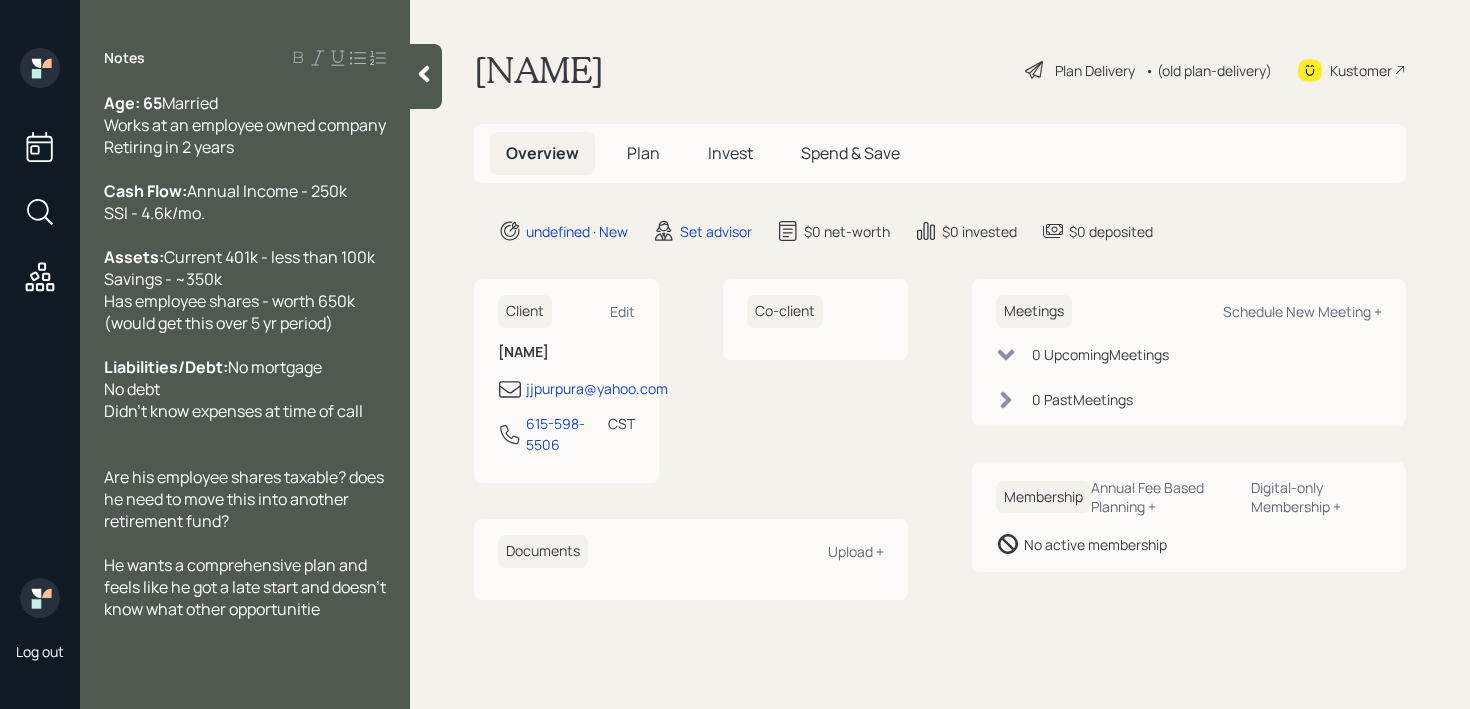 scroll, scrollTop: 66, scrollLeft: 0, axis: vertical 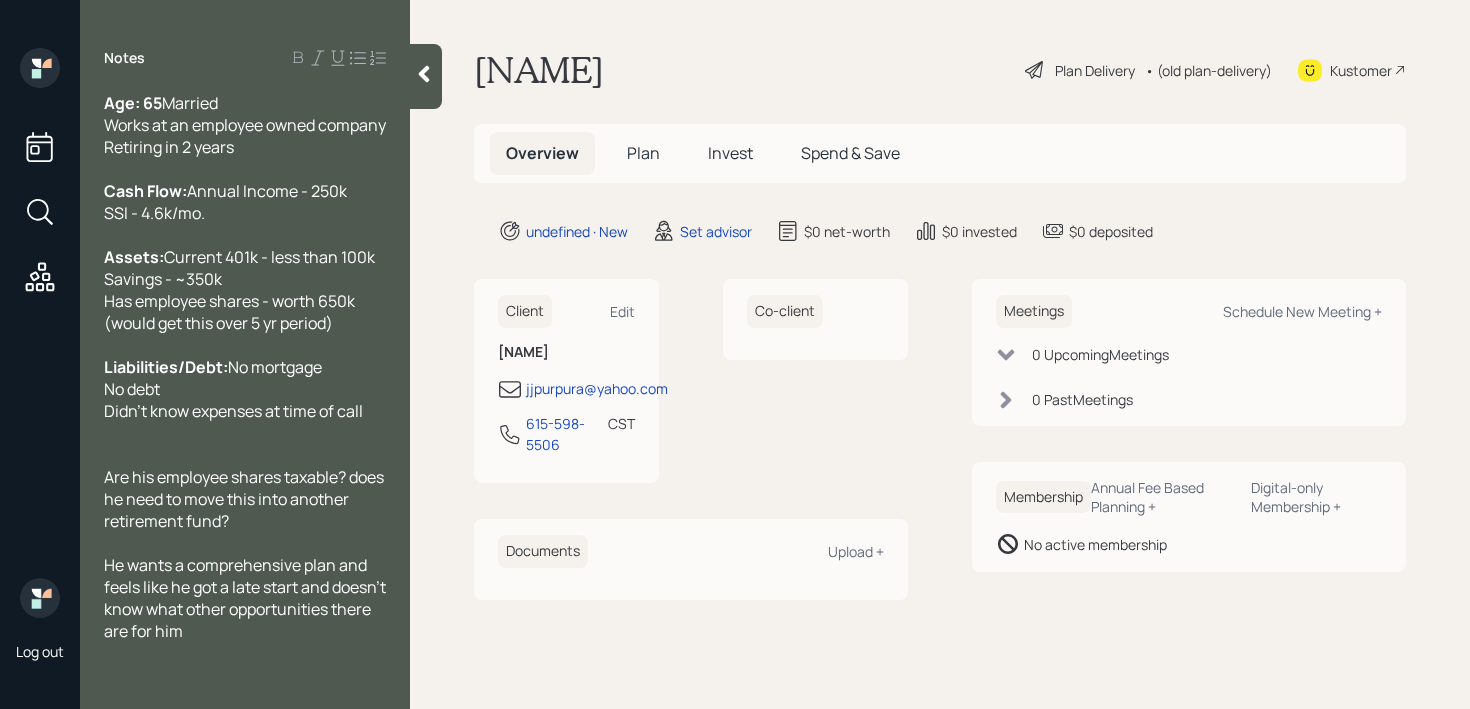click 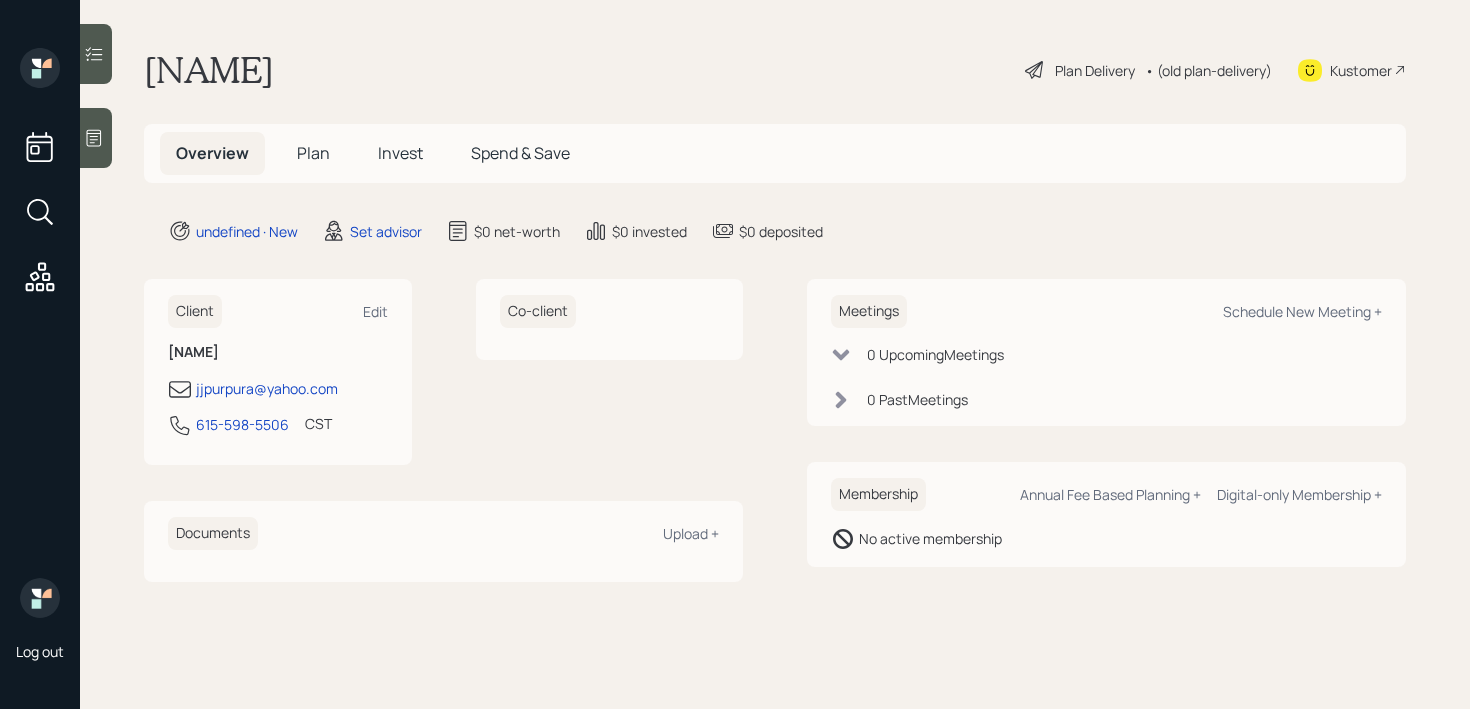 click on "Joe Purpura Plan Delivery • (old plan-delivery) Kustomer" at bounding box center (775, 70) 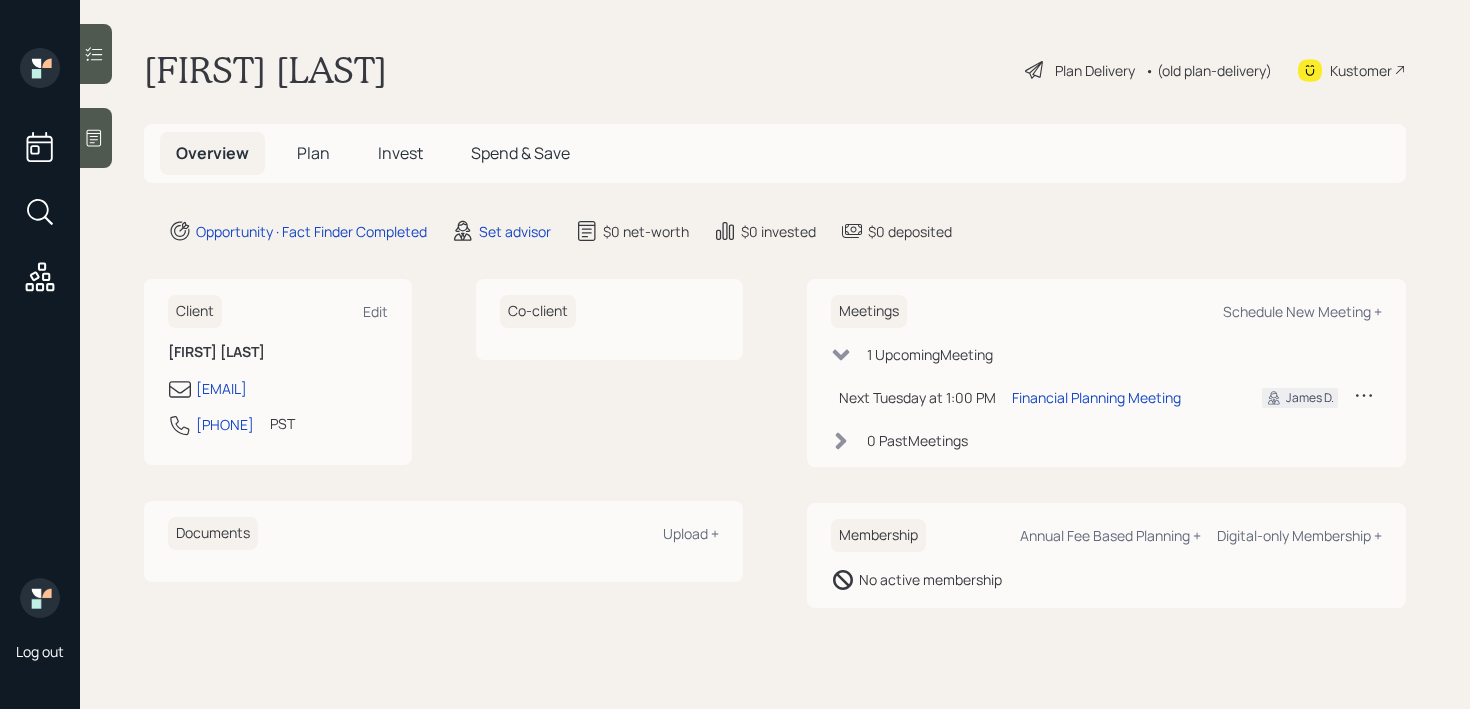scroll, scrollTop: 0, scrollLeft: 0, axis: both 